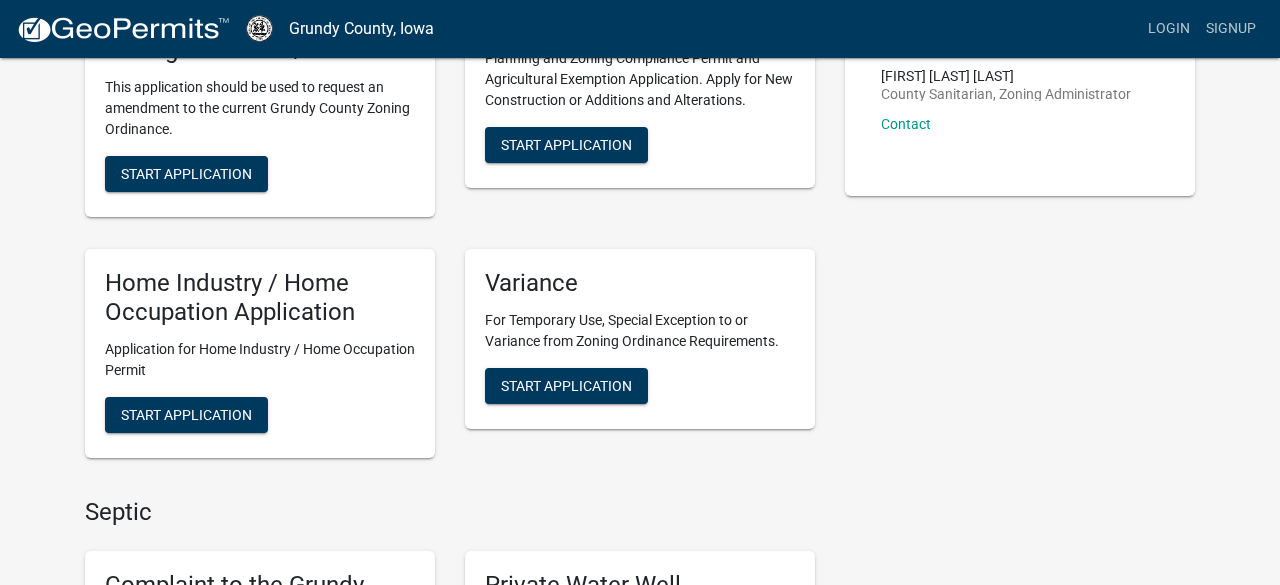 scroll, scrollTop: 271, scrollLeft: 0, axis: vertical 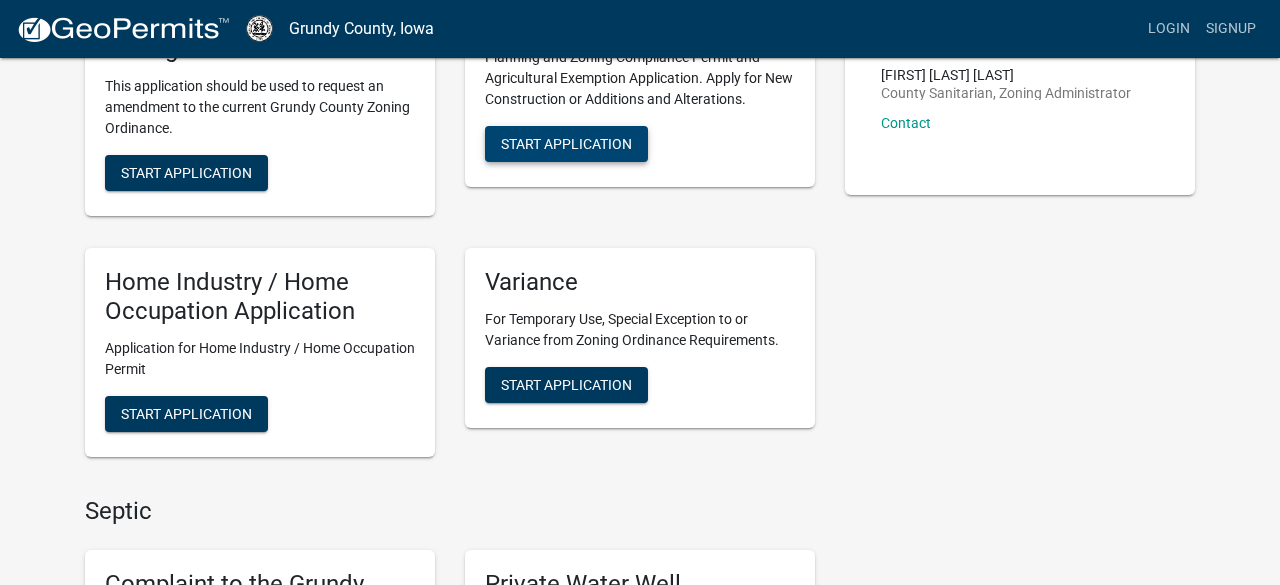 click on "Start Application" at bounding box center [566, 144] 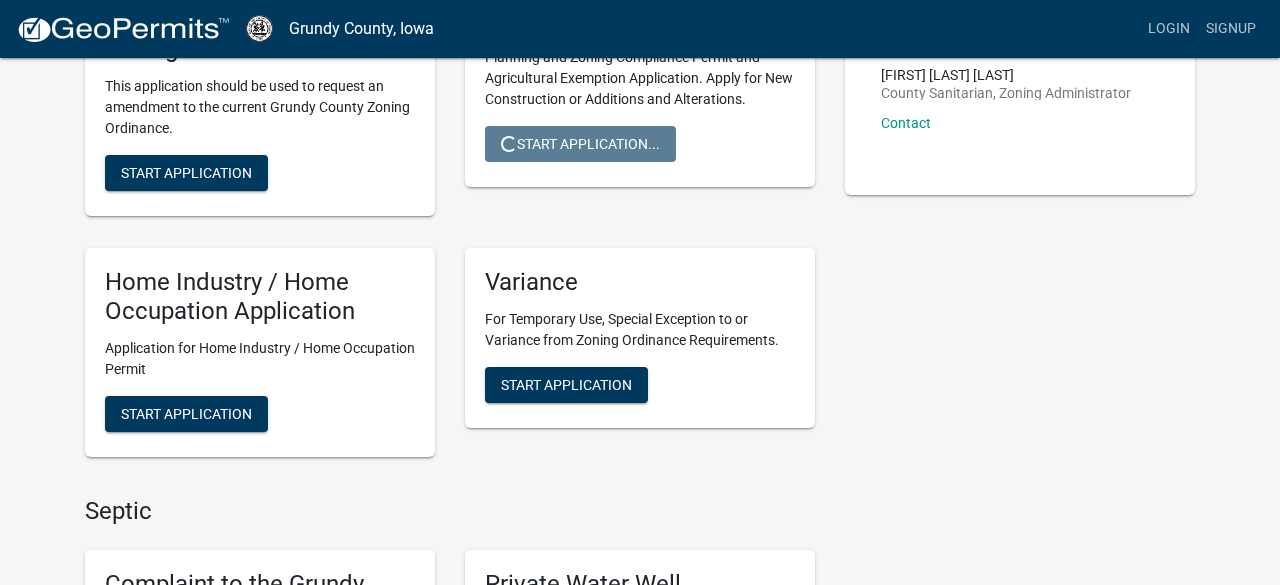 scroll, scrollTop: 0, scrollLeft: 0, axis: both 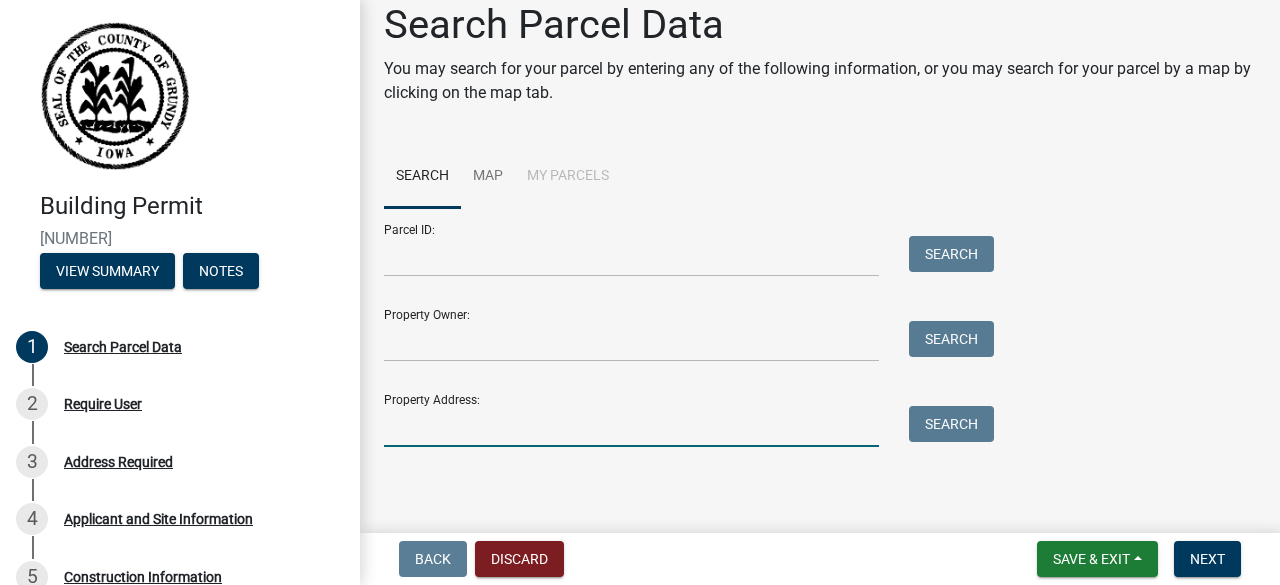 click on "Property Address:" at bounding box center [631, 426] 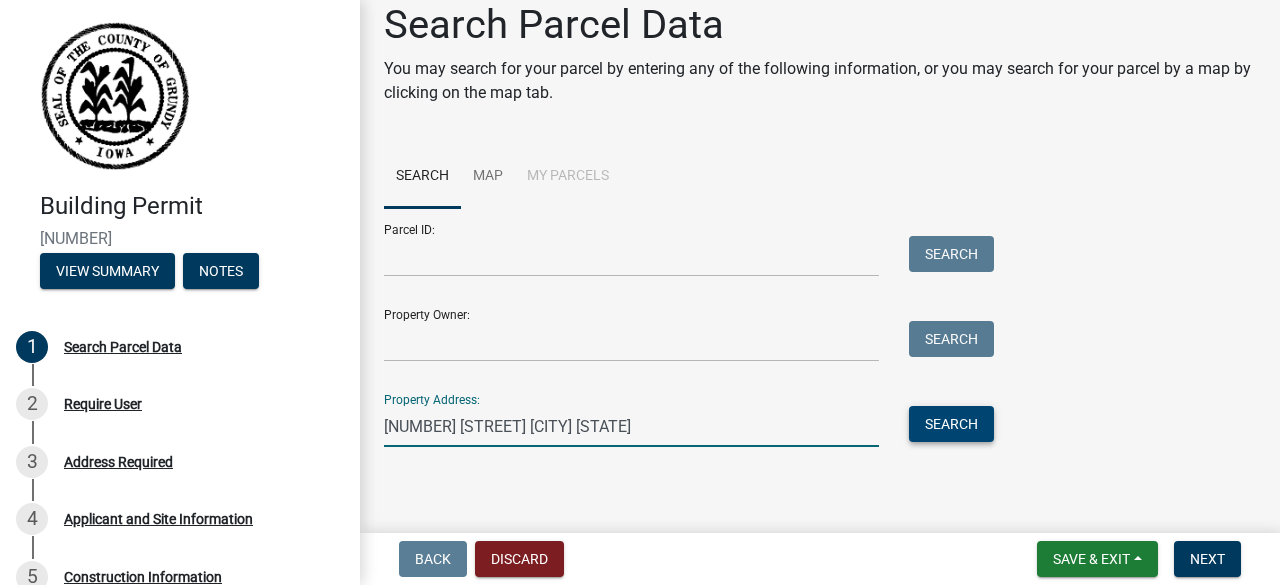 click on "Search" at bounding box center (951, 424) 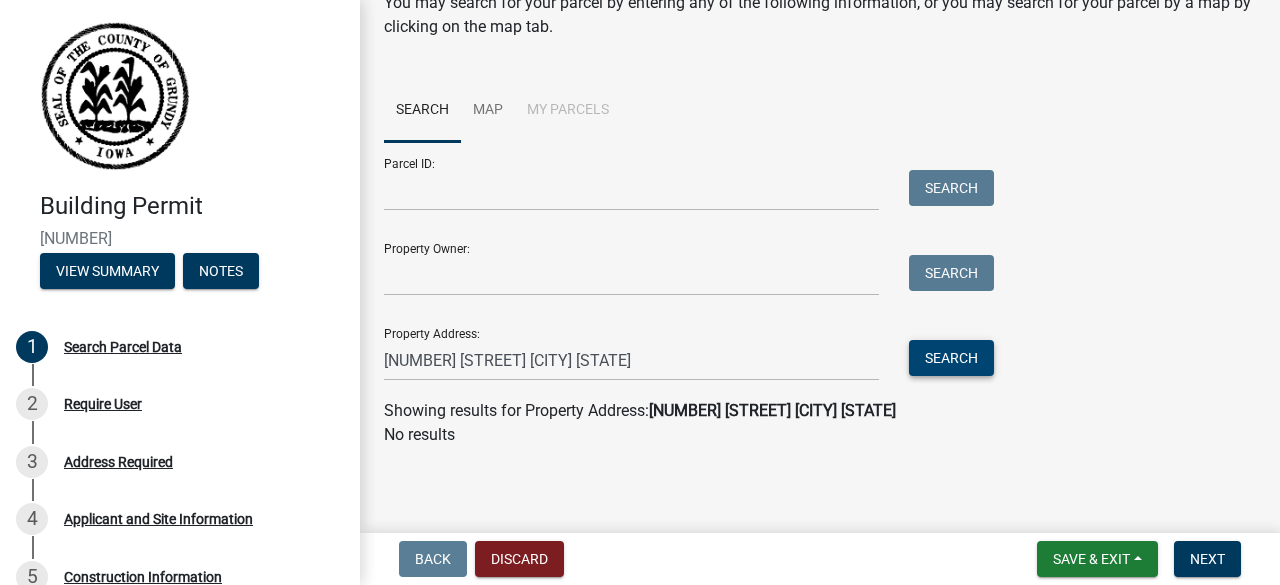 scroll, scrollTop: 366, scrollLeft: 0, axis: vertical 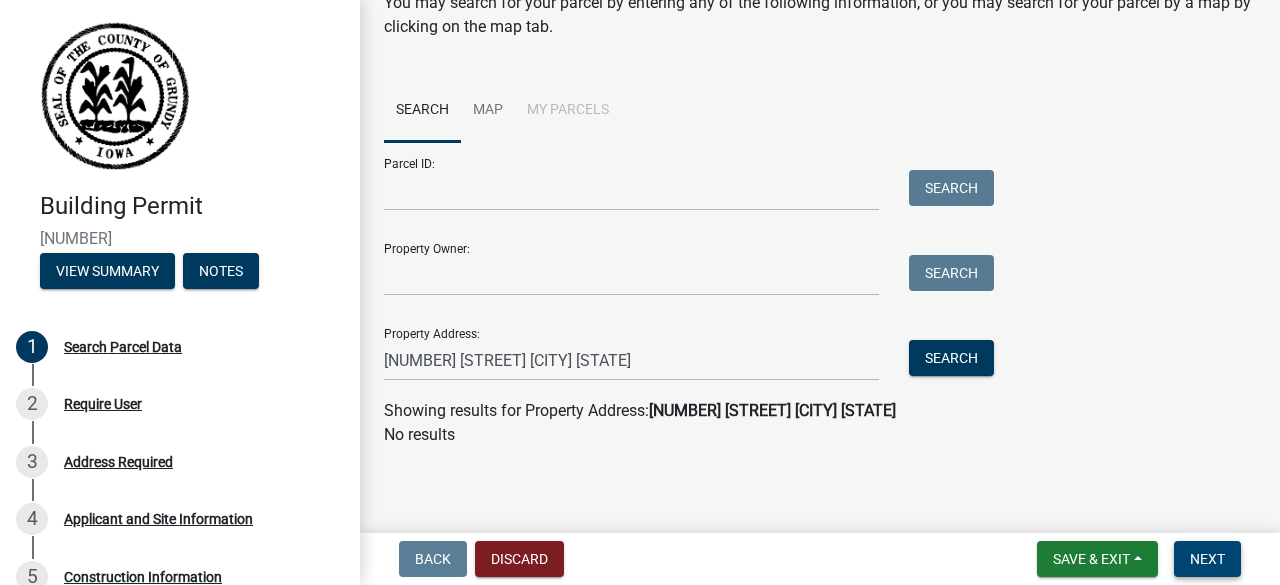 click on "Next" at bounding box center [1207, 559] 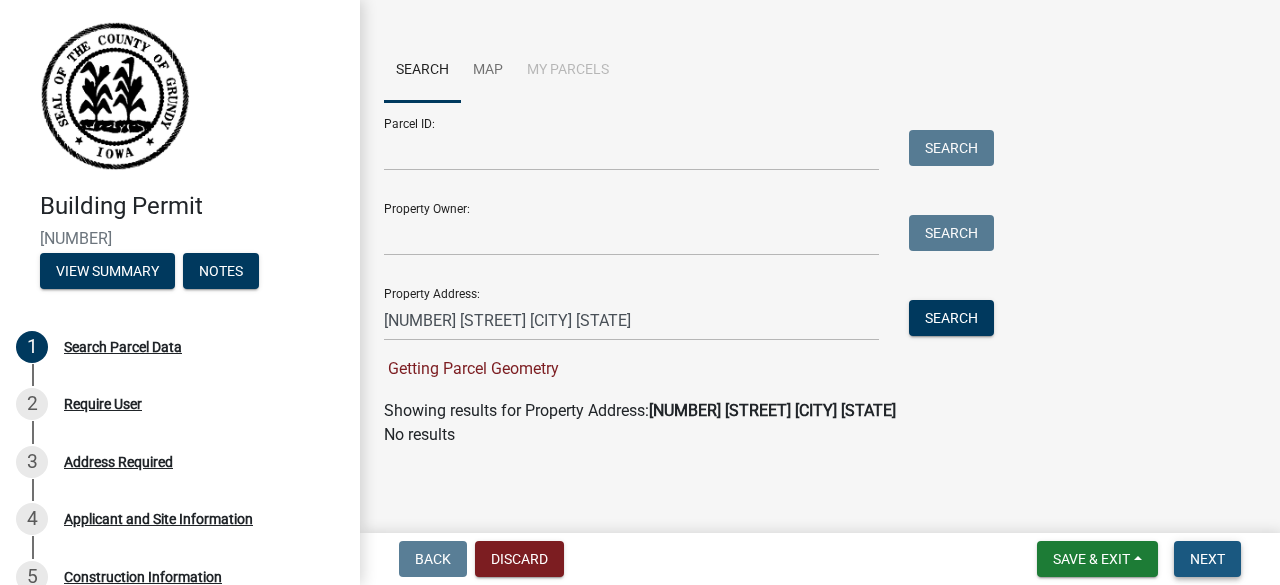 click on "Next" at bounding box center (1207, 559) 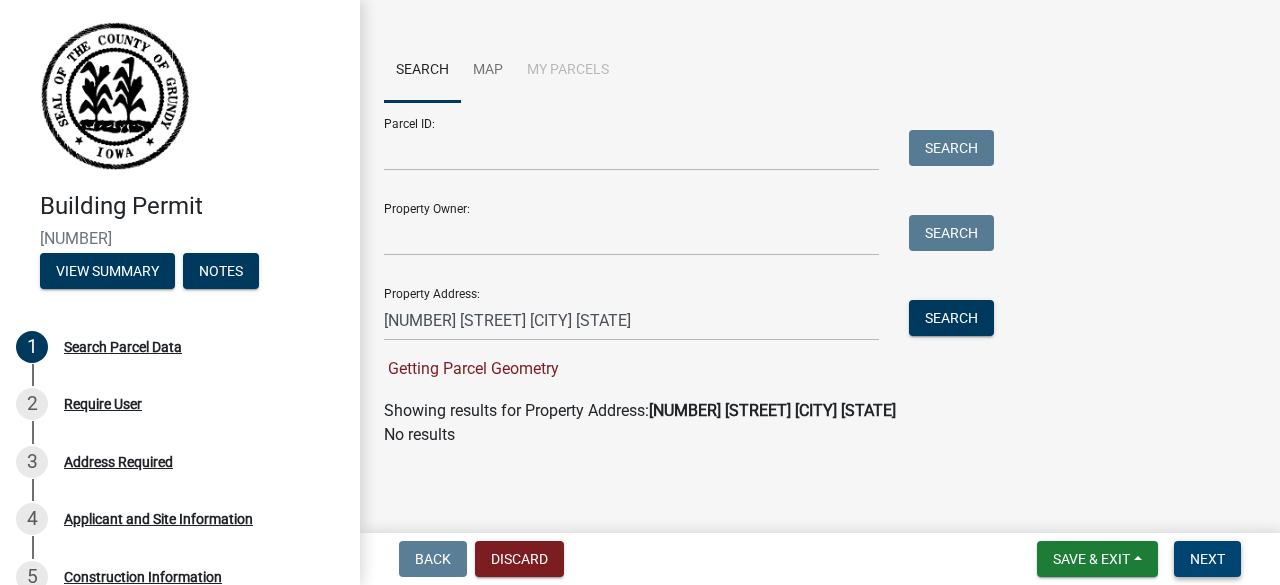 scroll, scrollTop: 426, scrollLeft: 0, axis: vertical 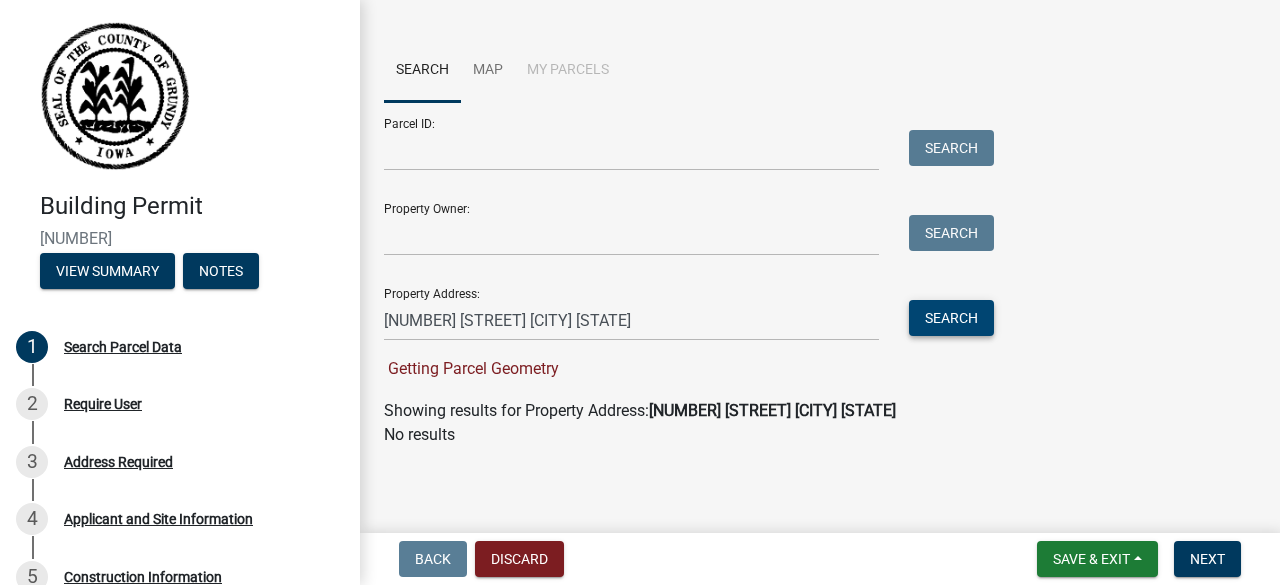 click on "Search" at bounding box center [951, 318] 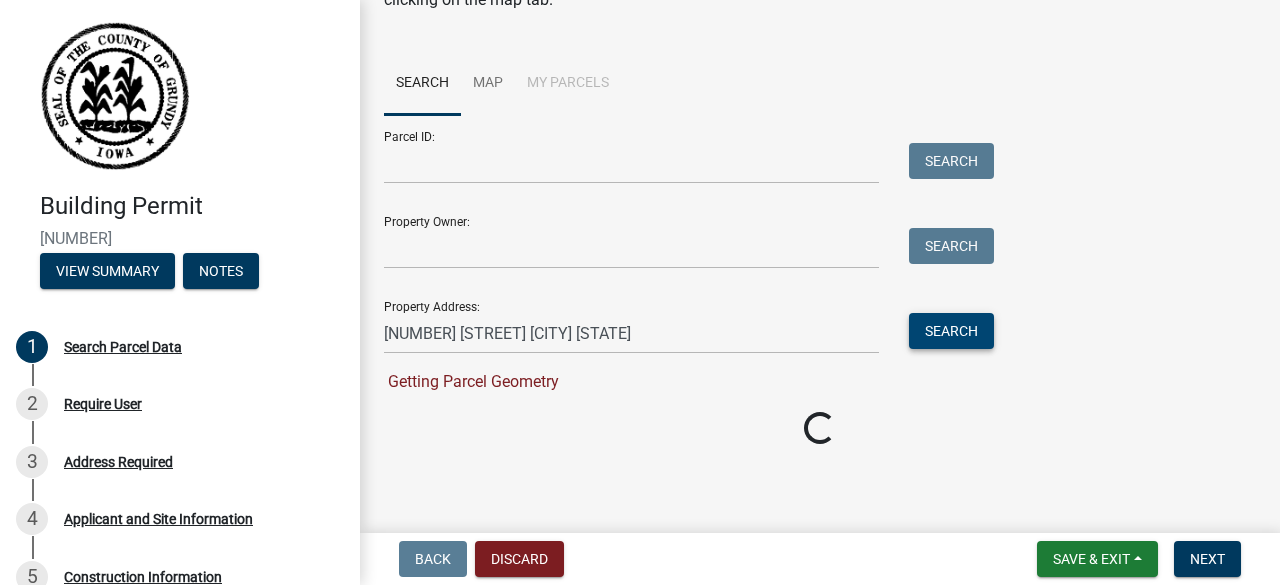 scroll, scrollTop: 426, scrollLeft: 0, axis: vertical 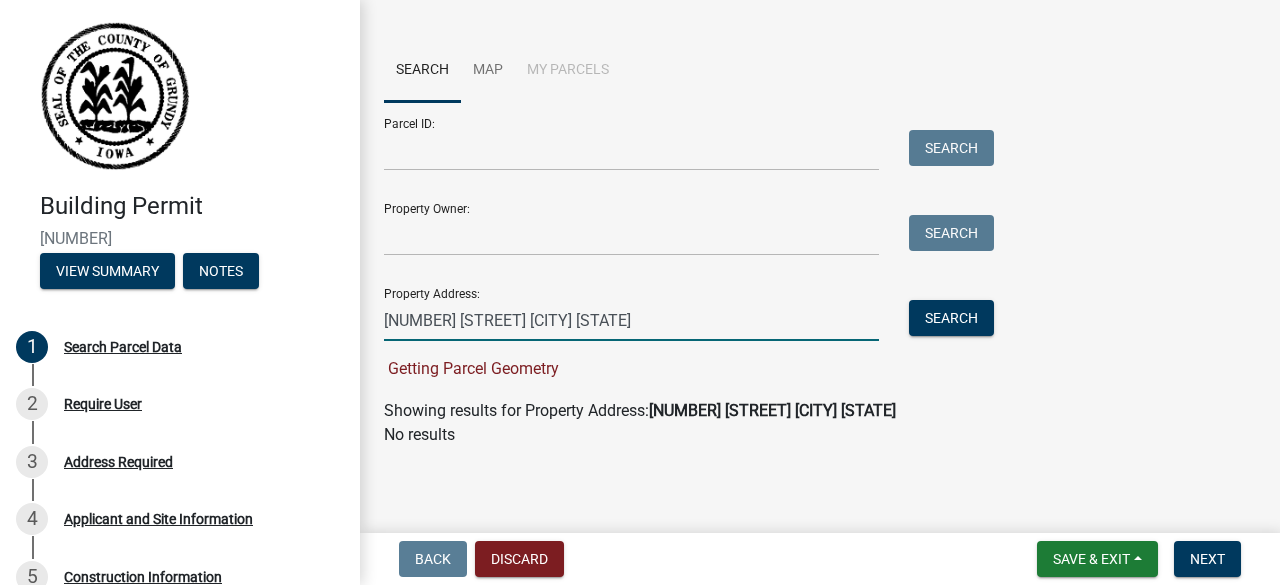 click on "[NUMBER] [STREET] [CITY] [STATE]" at bounding box center [631, 320] 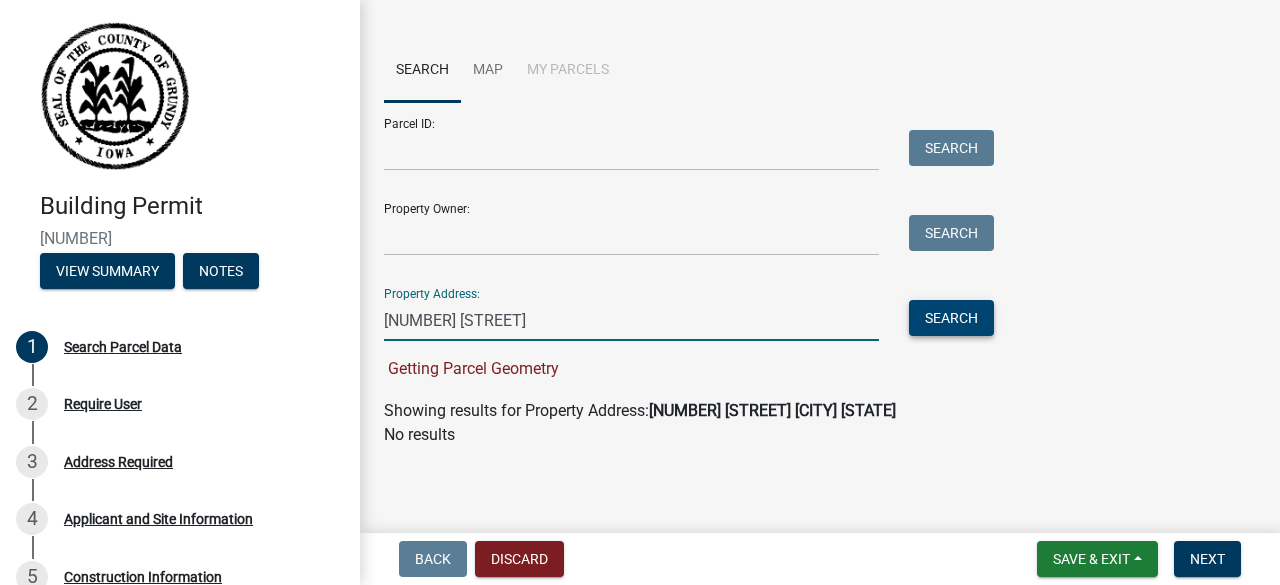 type on "[NUMBER] [STREET]" 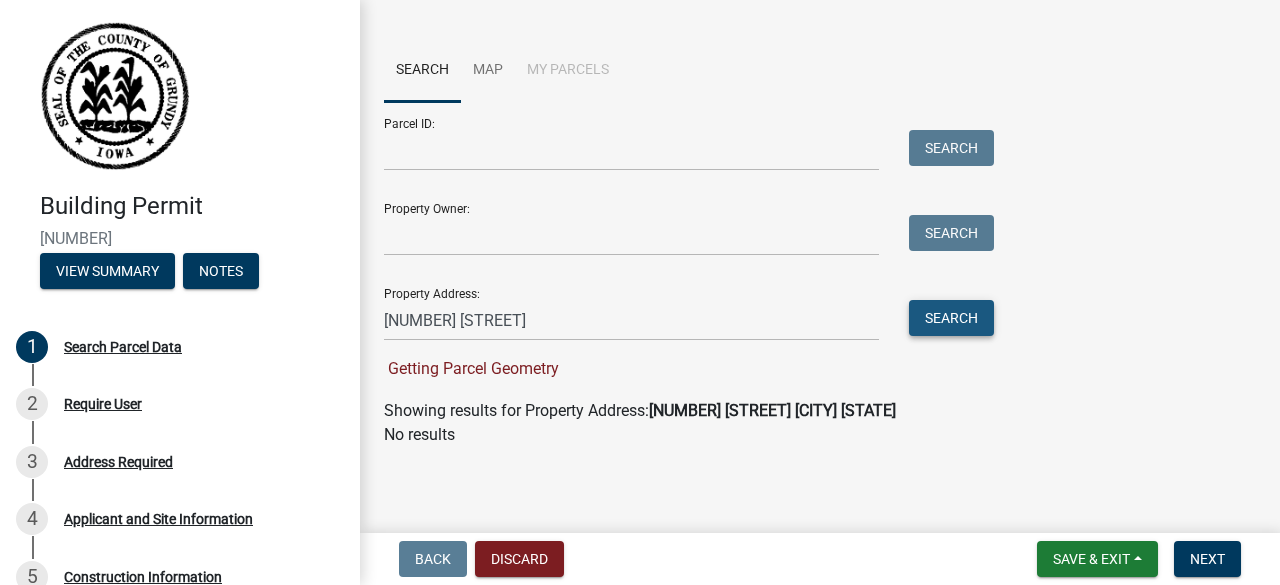 click on "Search" at bounding box center (951, 318) 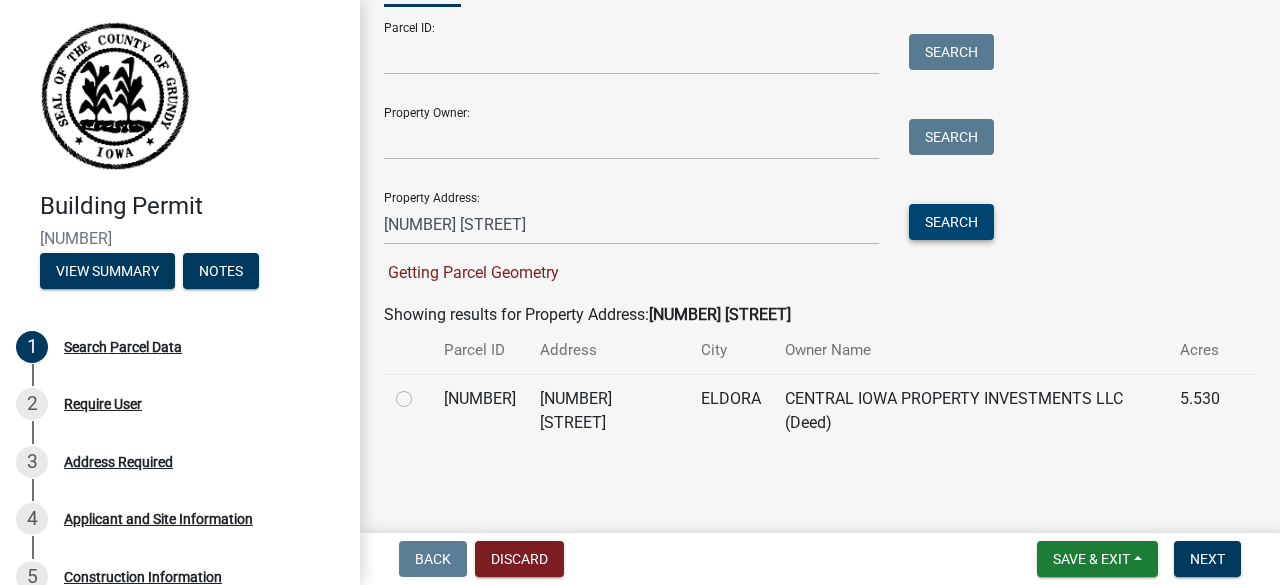 scroll, scrollTop: 659, scrollLeft: 0, axis: vertical 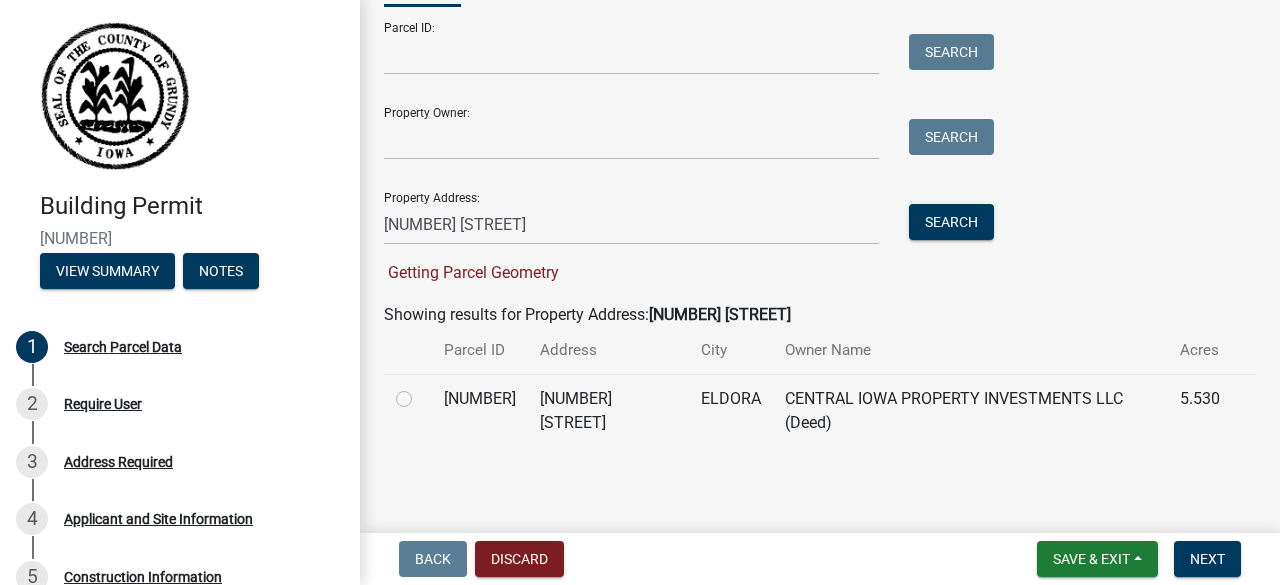 click 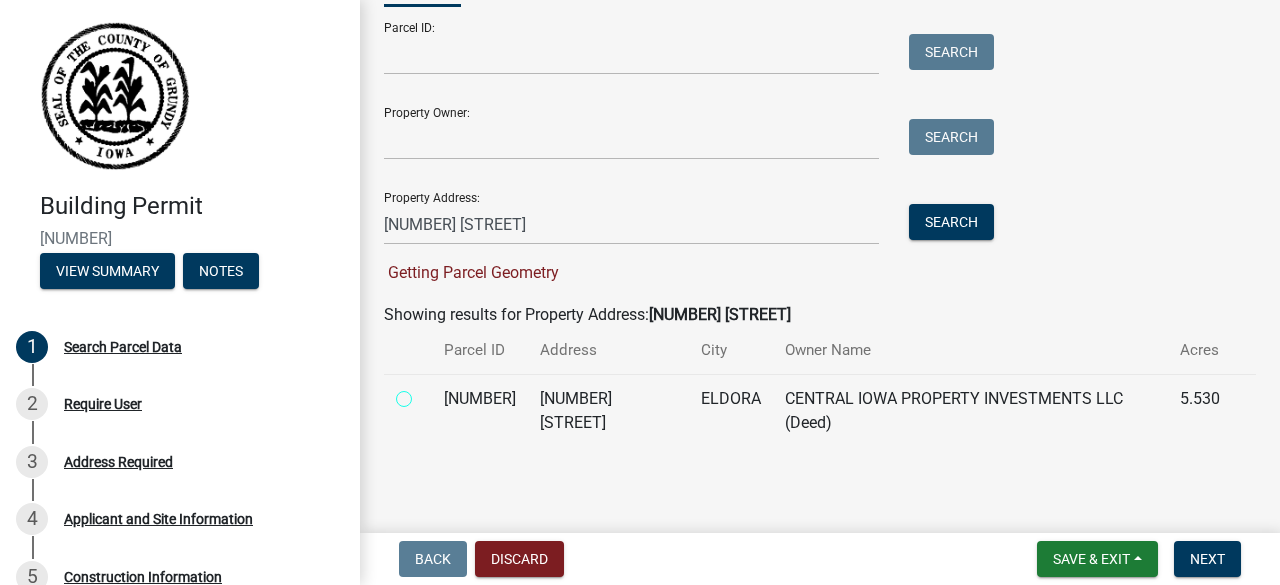 click at bounding box center [426, 393] 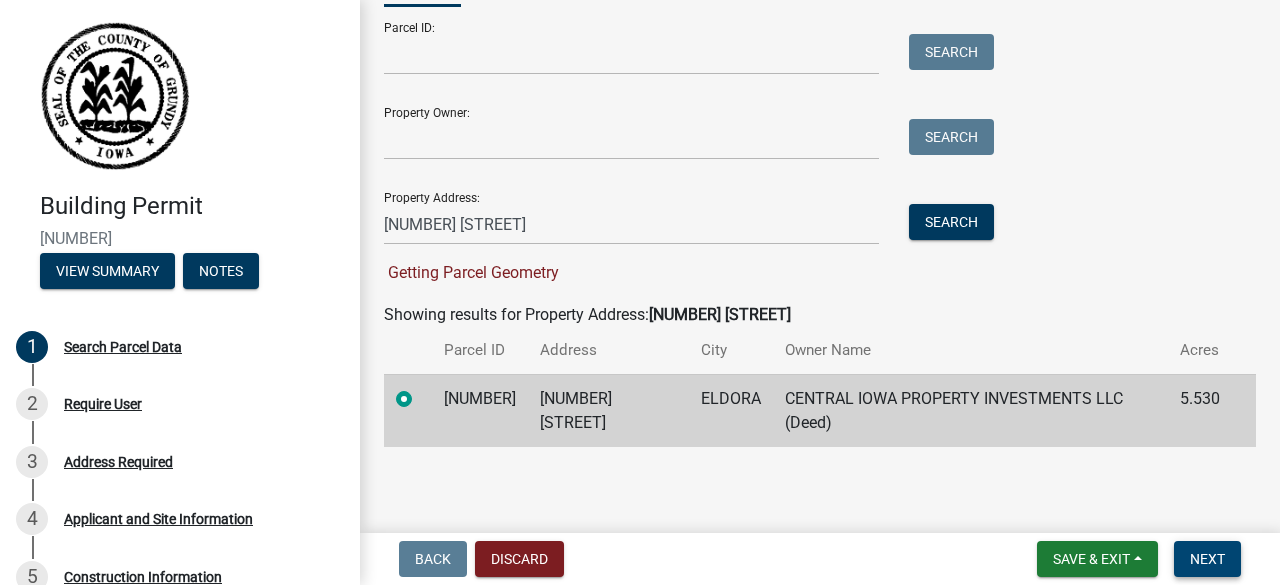 click on "Next" at bounding box center (1207, 559) 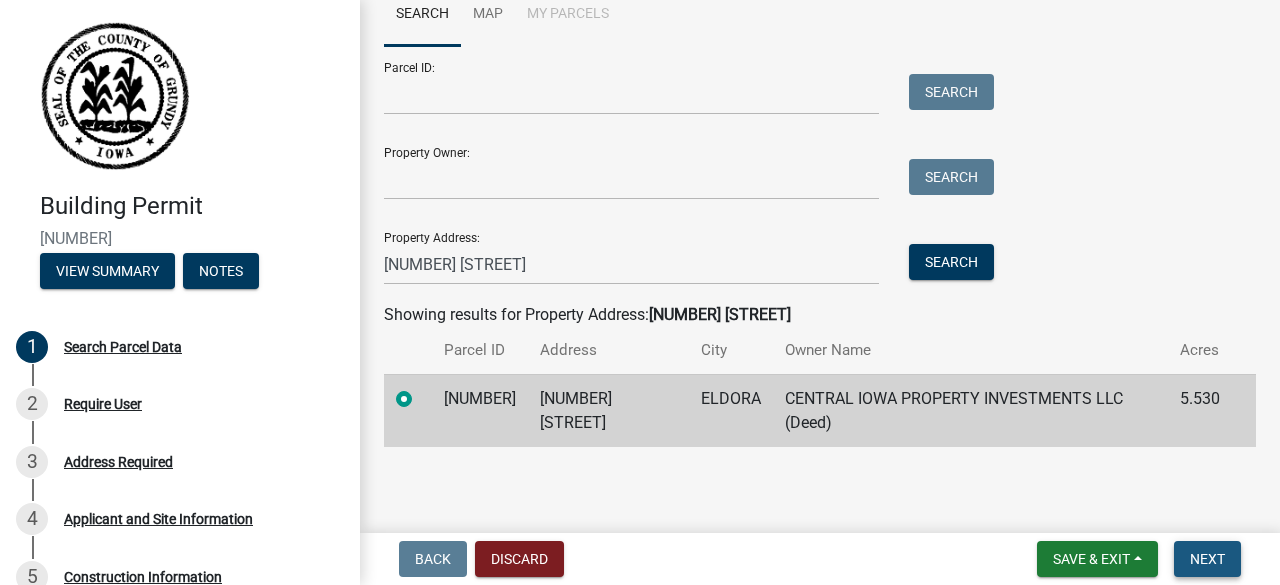 scroll, scrollTop: 617, scrollLeft: 0, axis: vertical 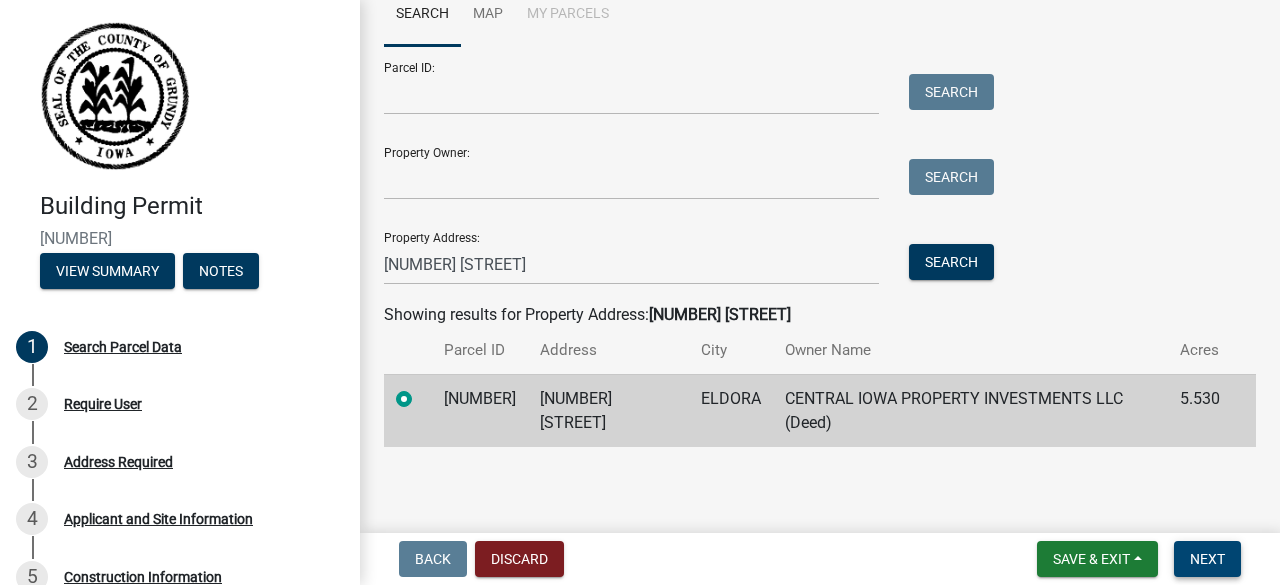 click on "Next" at bounding box center [1207, 559] 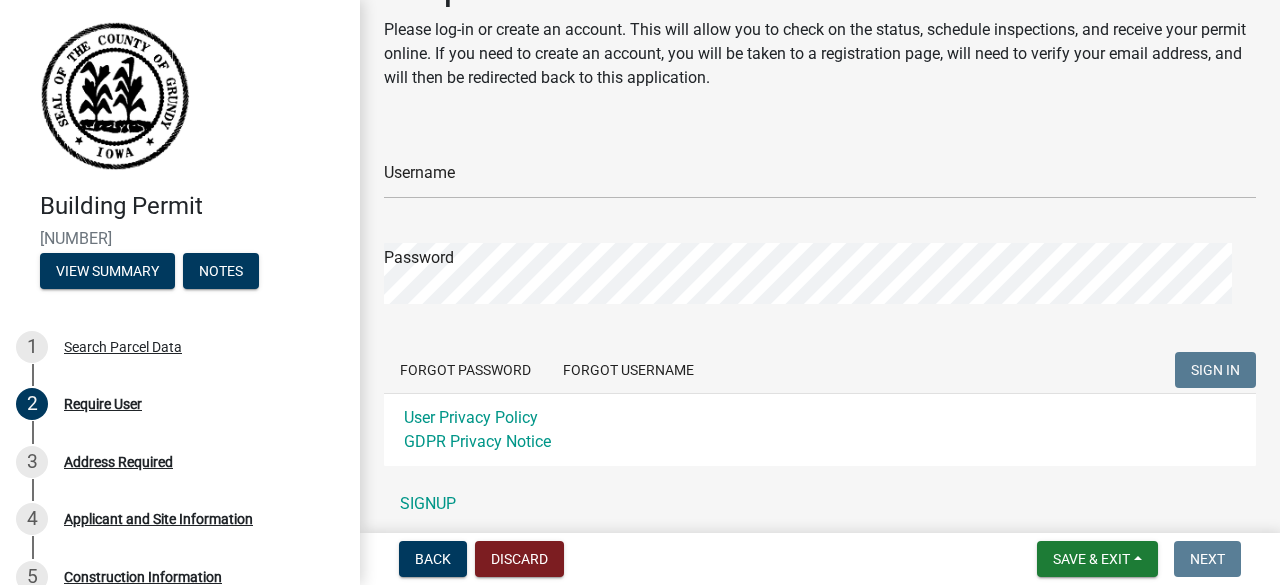 scroll, scrollTop: 60, scrollLeft: 0, axis: vertical 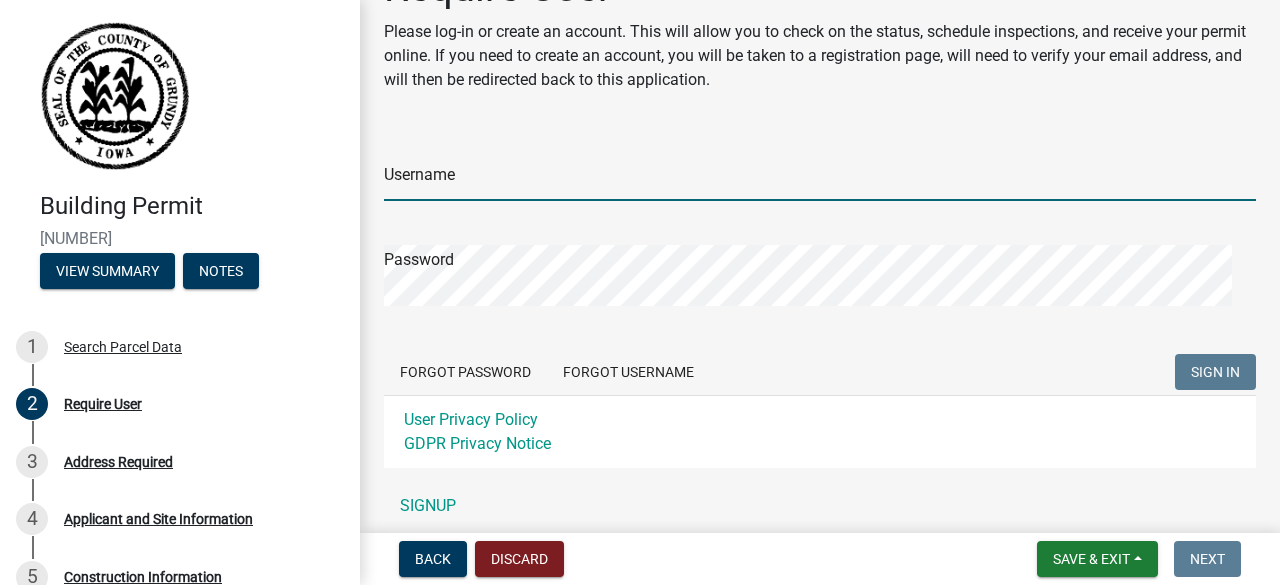 click on "Username" at bounding box center (820, 180) 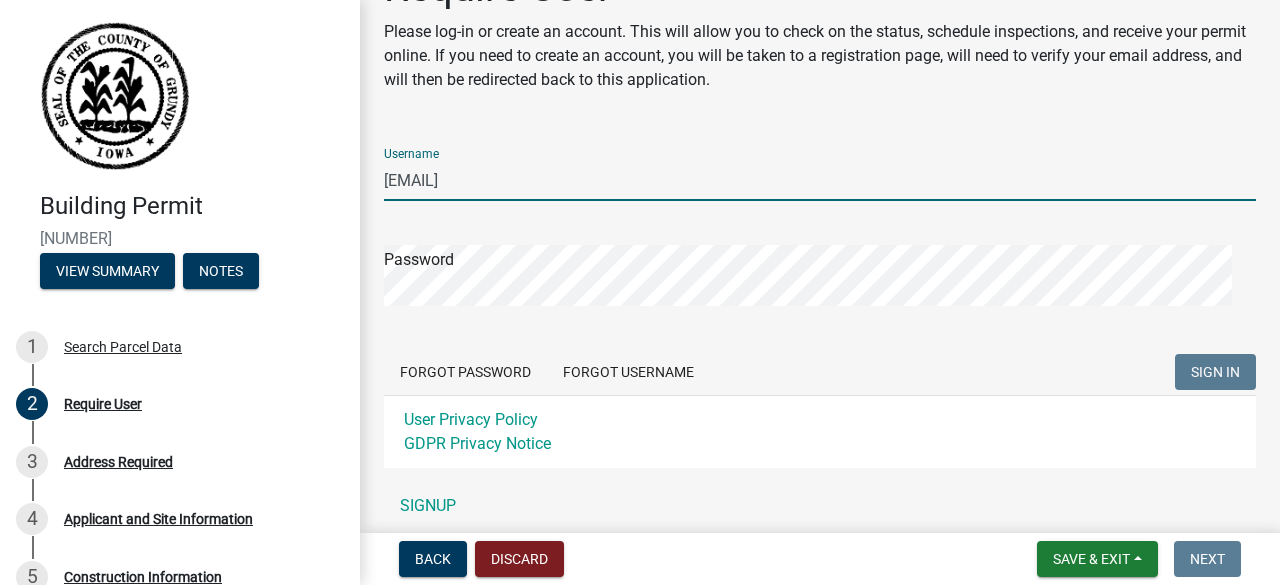 type on "[EMAIL]" 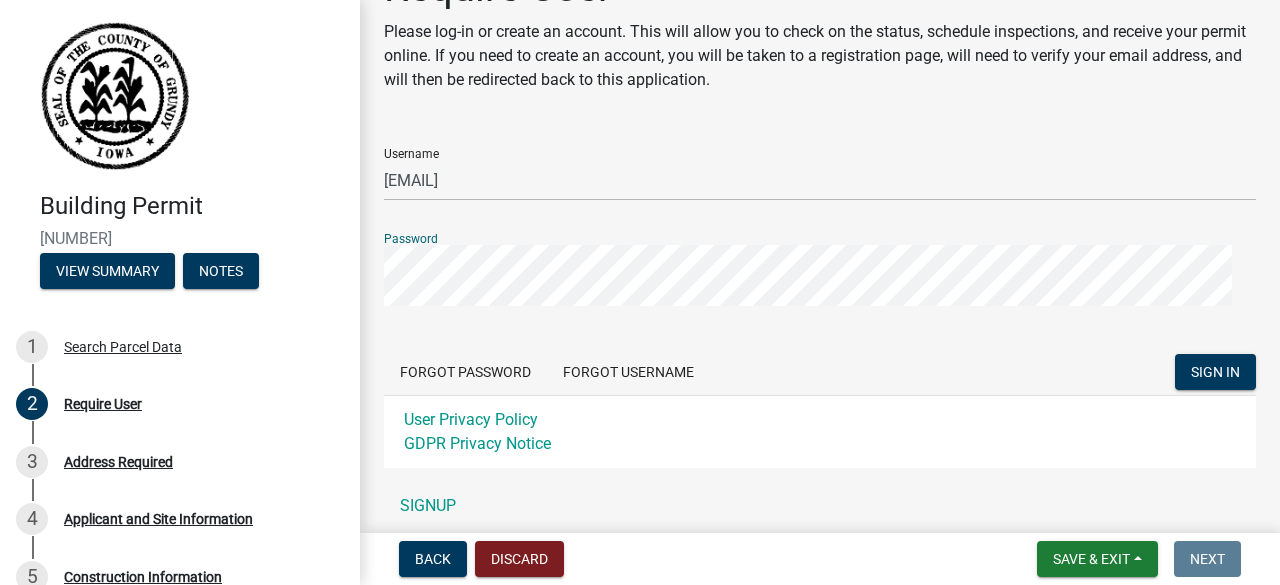click on "SIGN IN" 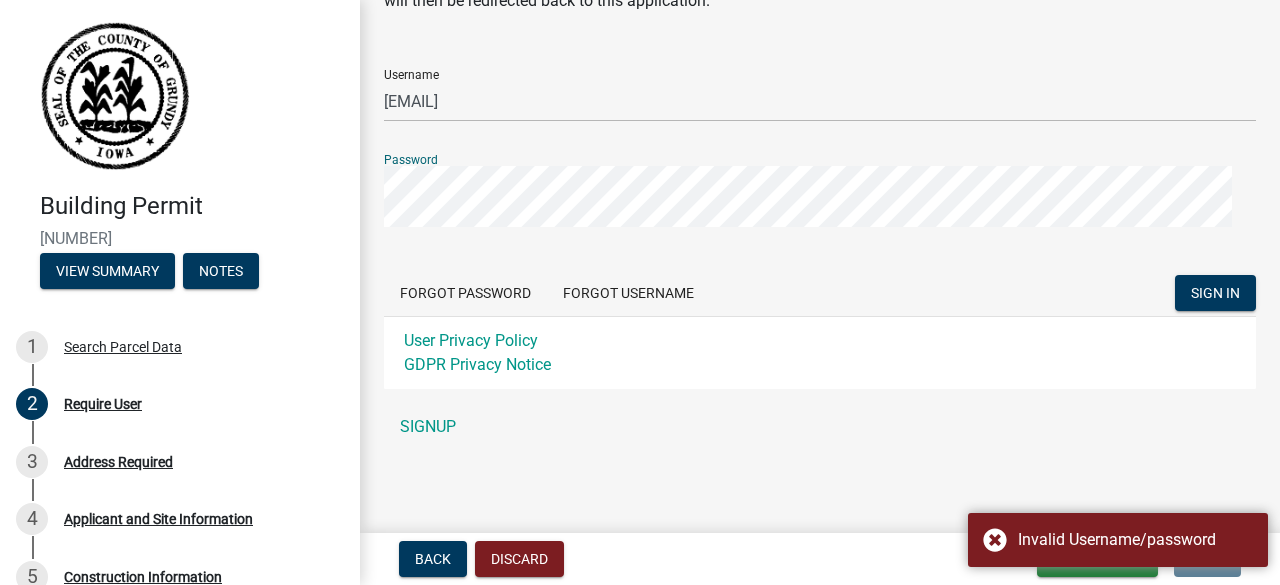 scroll, scrollTop: 444, scrollLeft: 0, axis: vertical 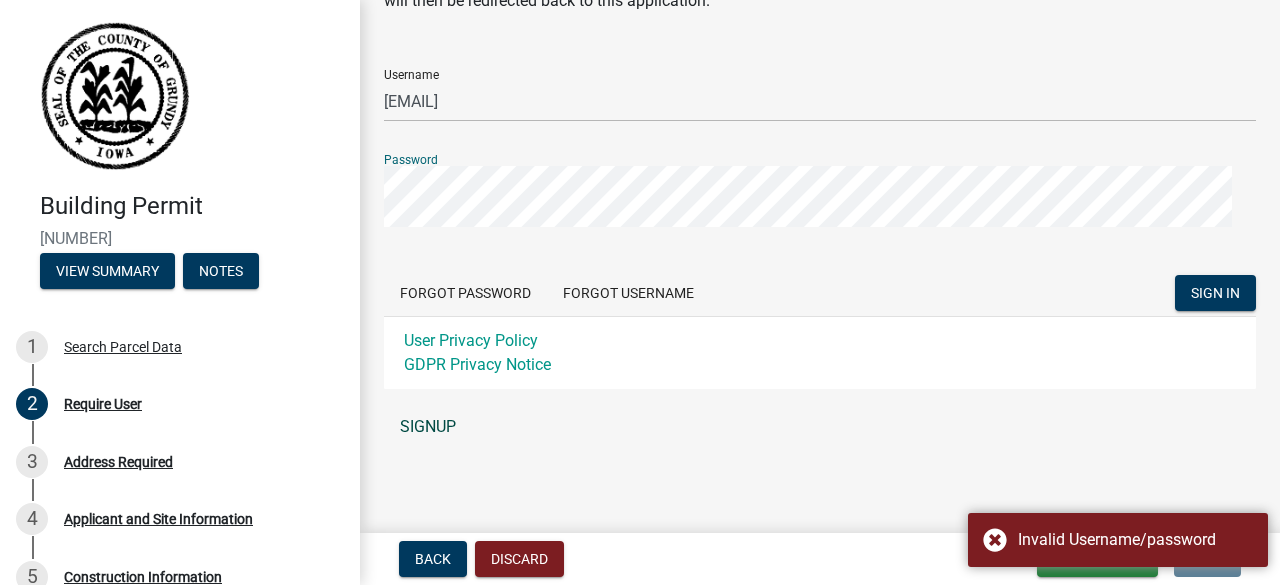 click on "SIGNUP" 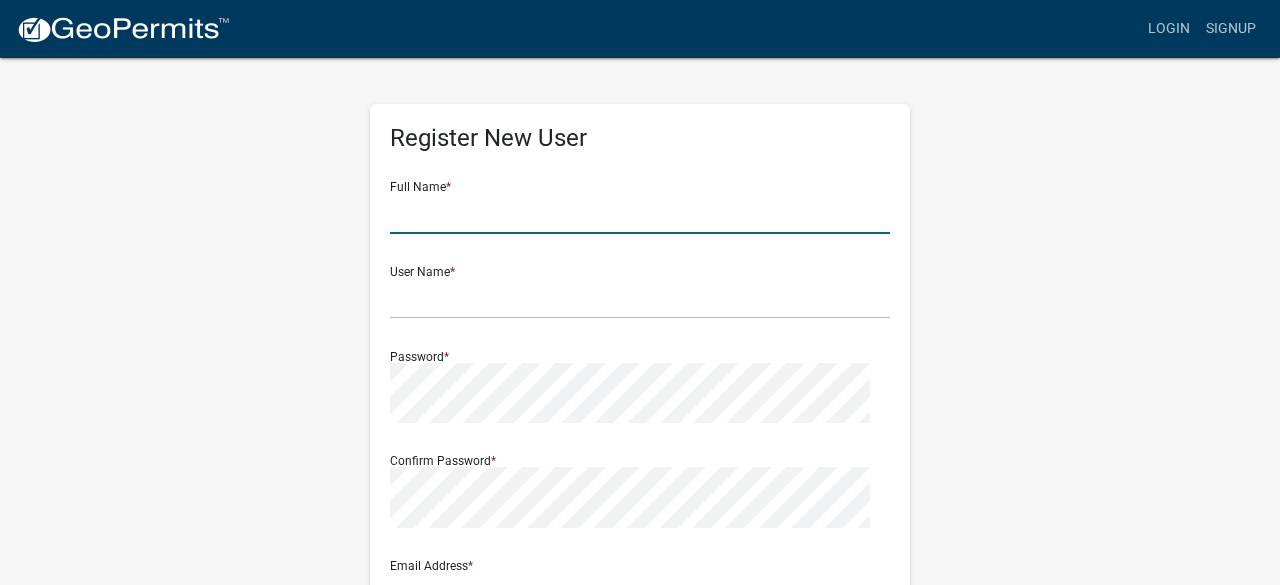 click 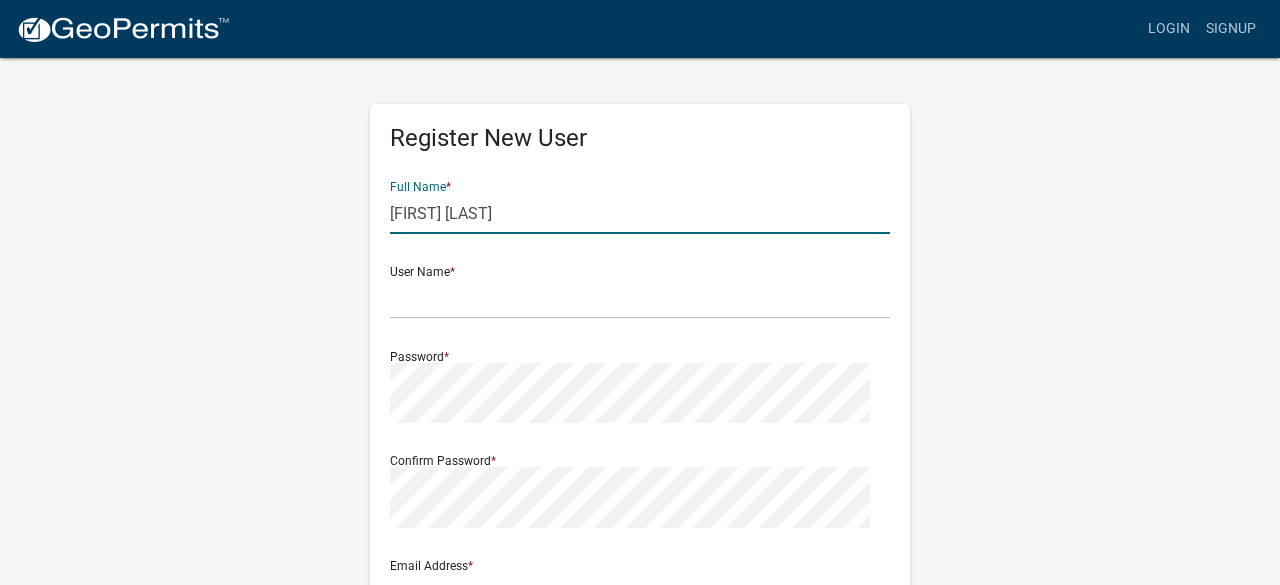 type on "[FIRST] [LAST]" 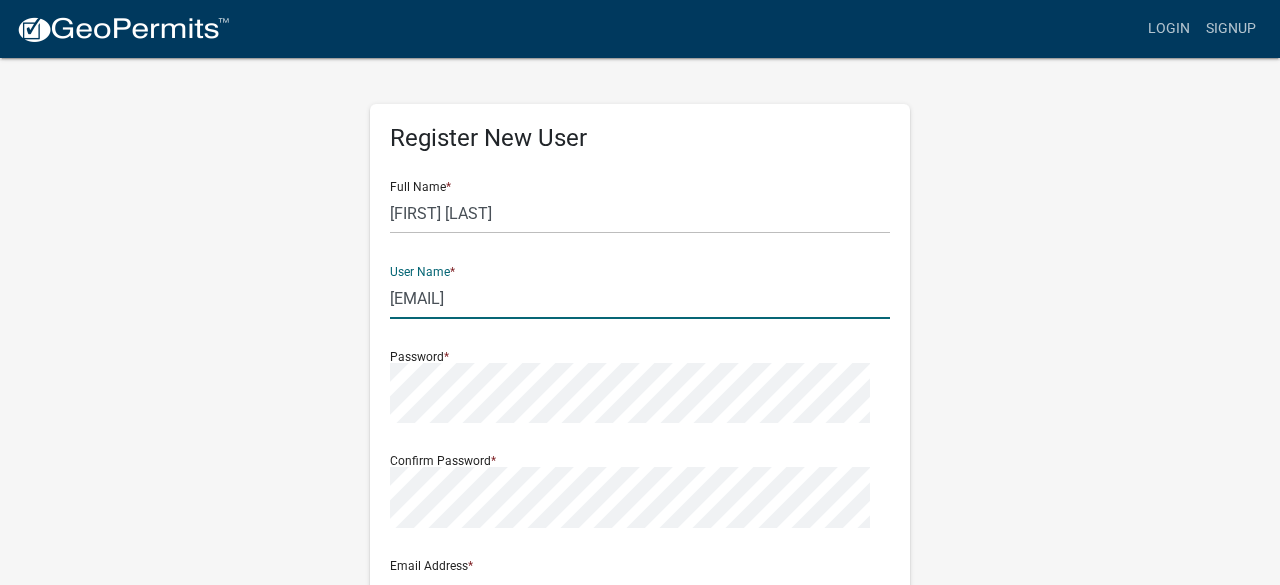 type on "[EMAIL]" 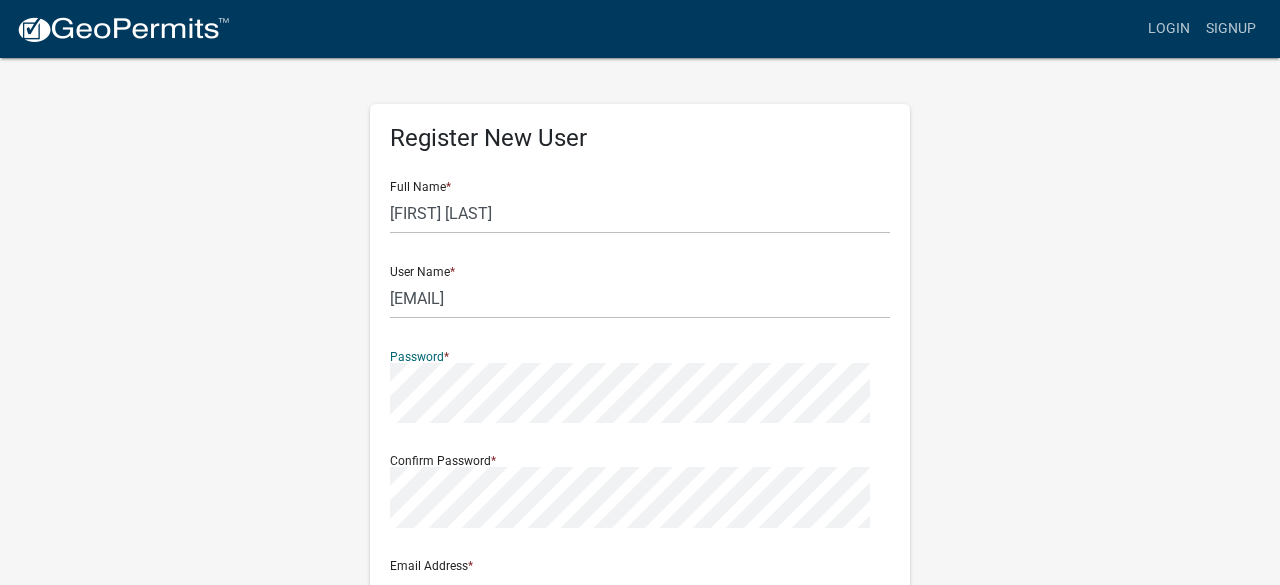 scroll, scrollTop: 378, scrollLeft: 0, axis: vertical 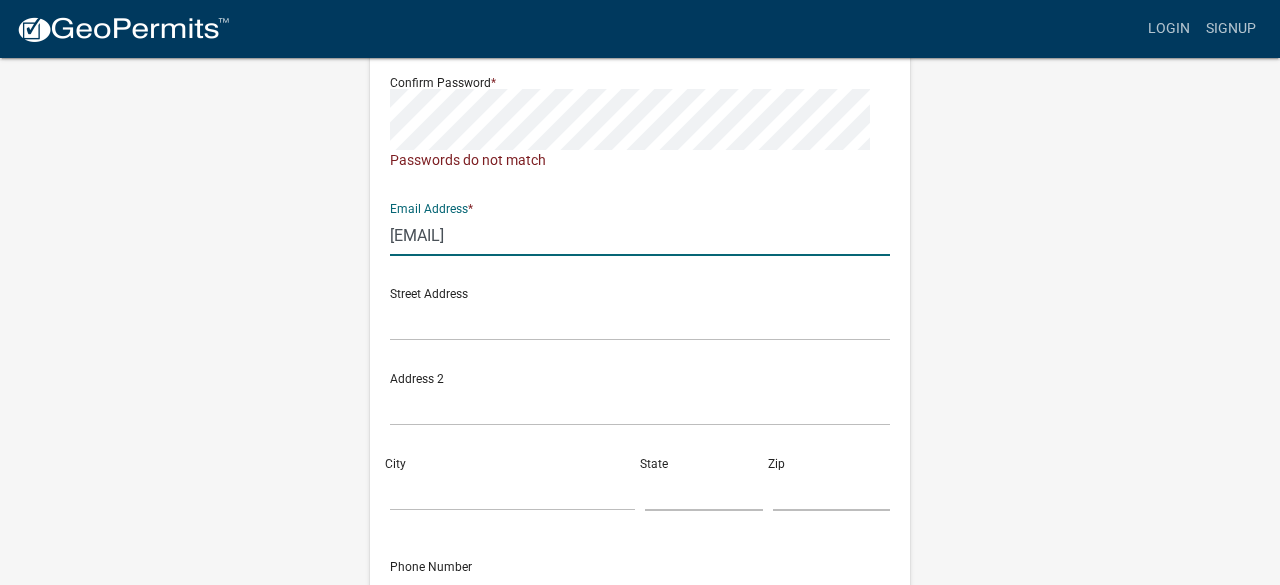 type on "[EMAIL]" 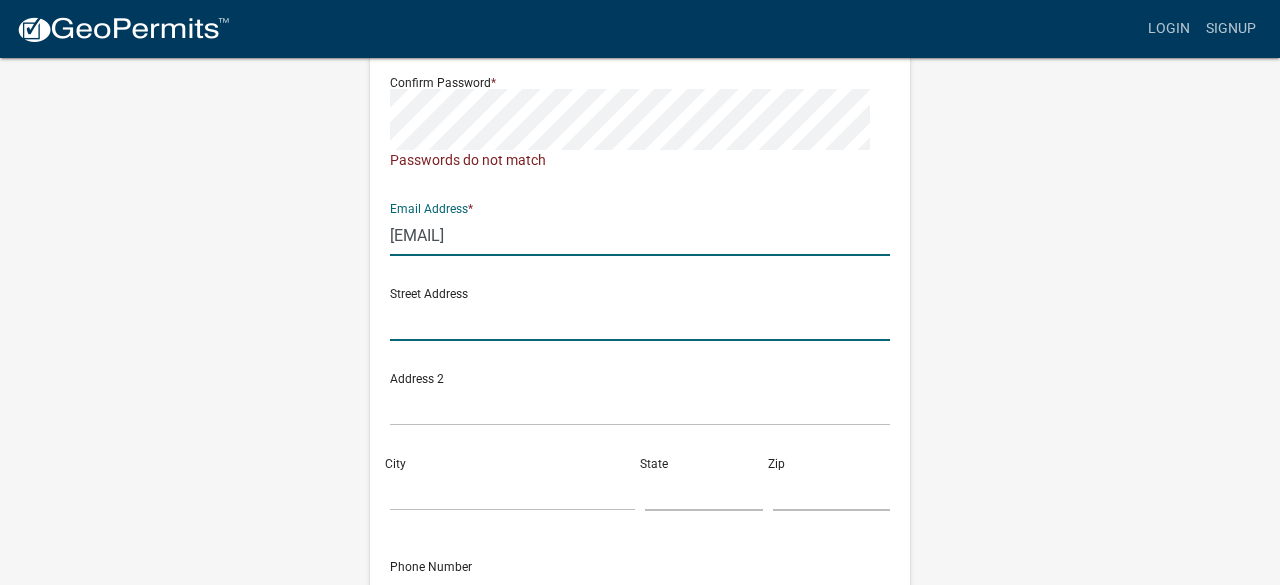 scroll, scrollTop: 400, scrollLeft: 0, axis: vertical 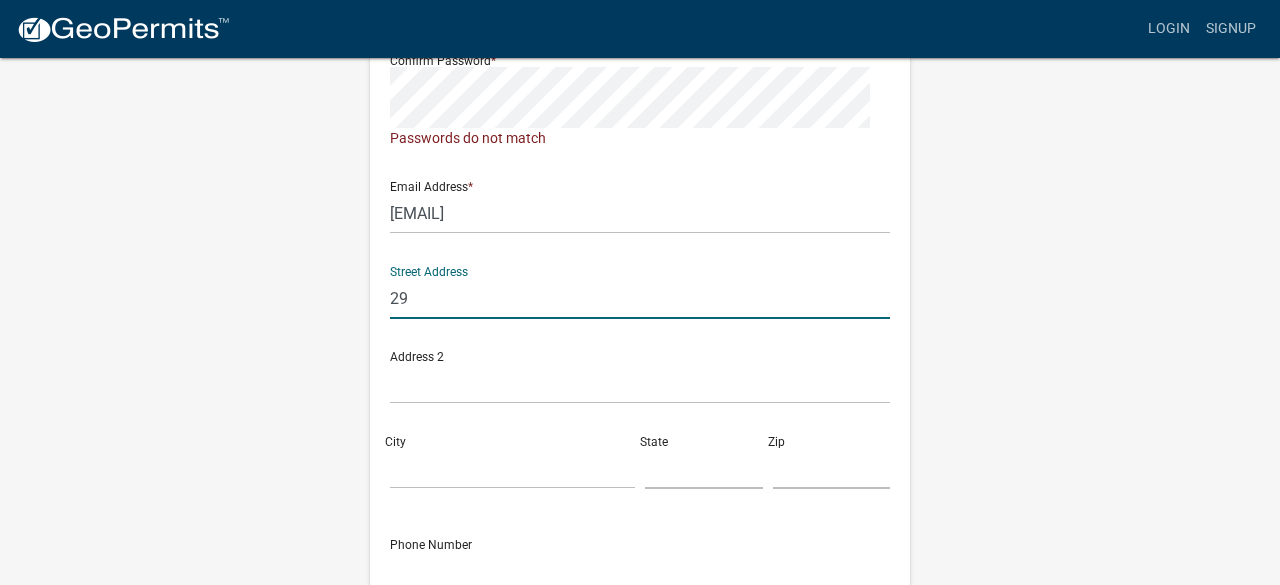 type on "[NUMBER] [STREET]" 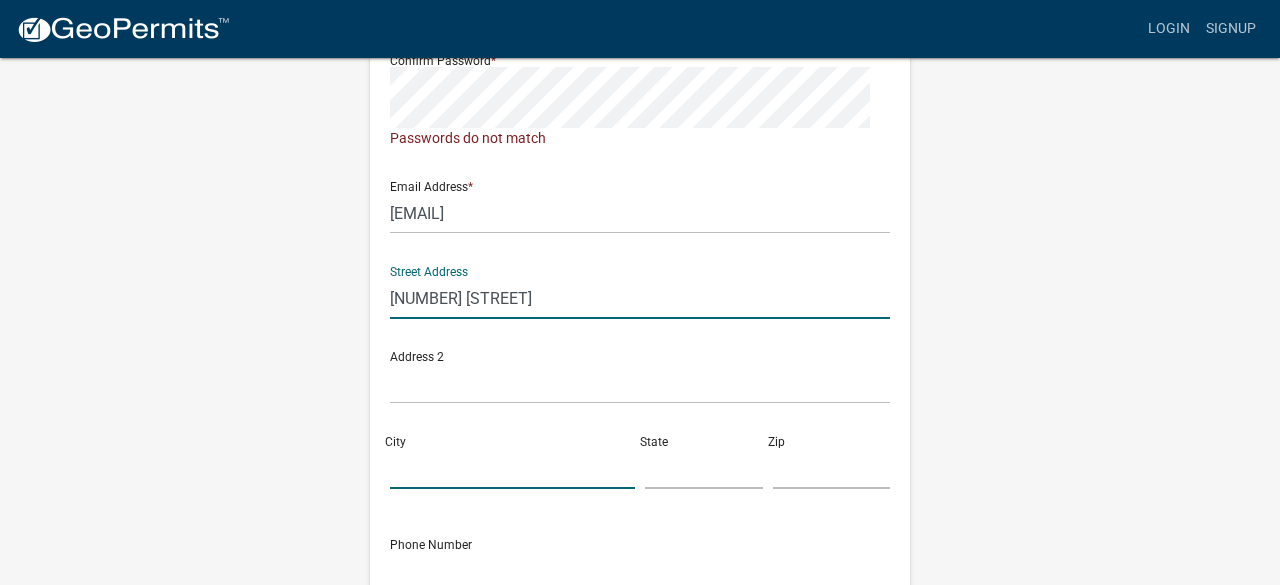 type on "eldora" 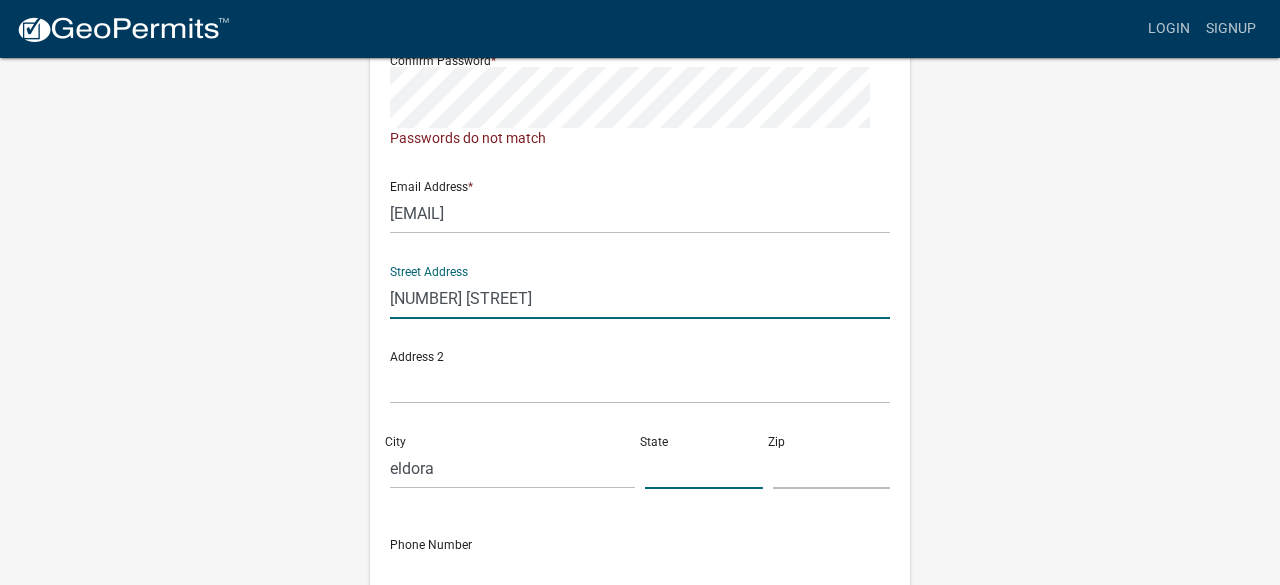 type on "IA" 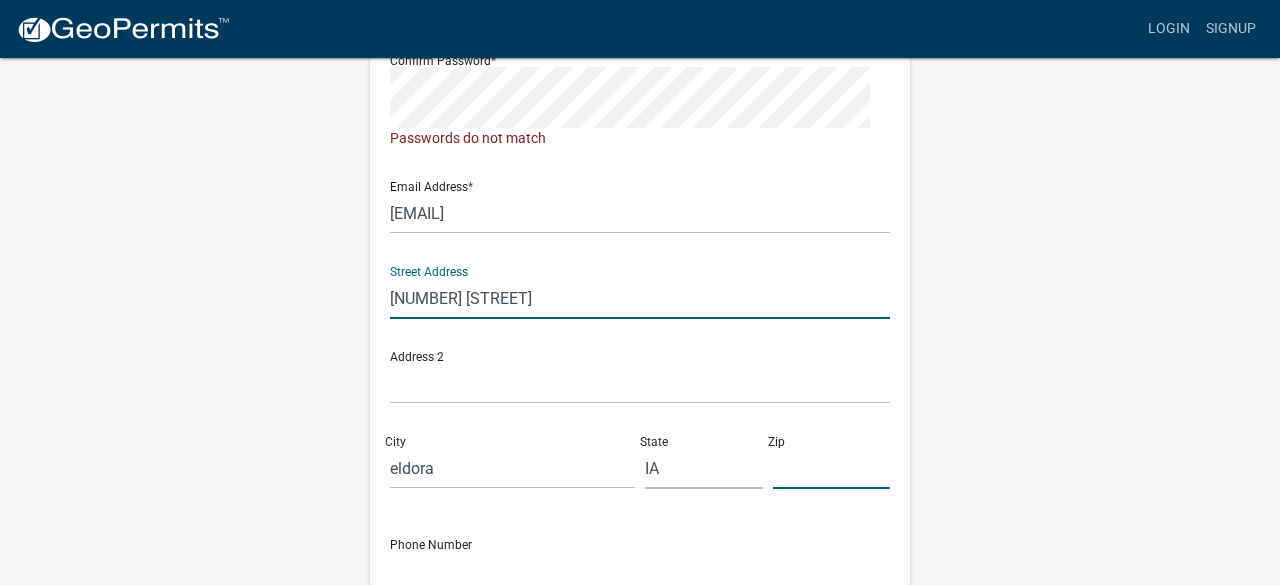 type on "50627" 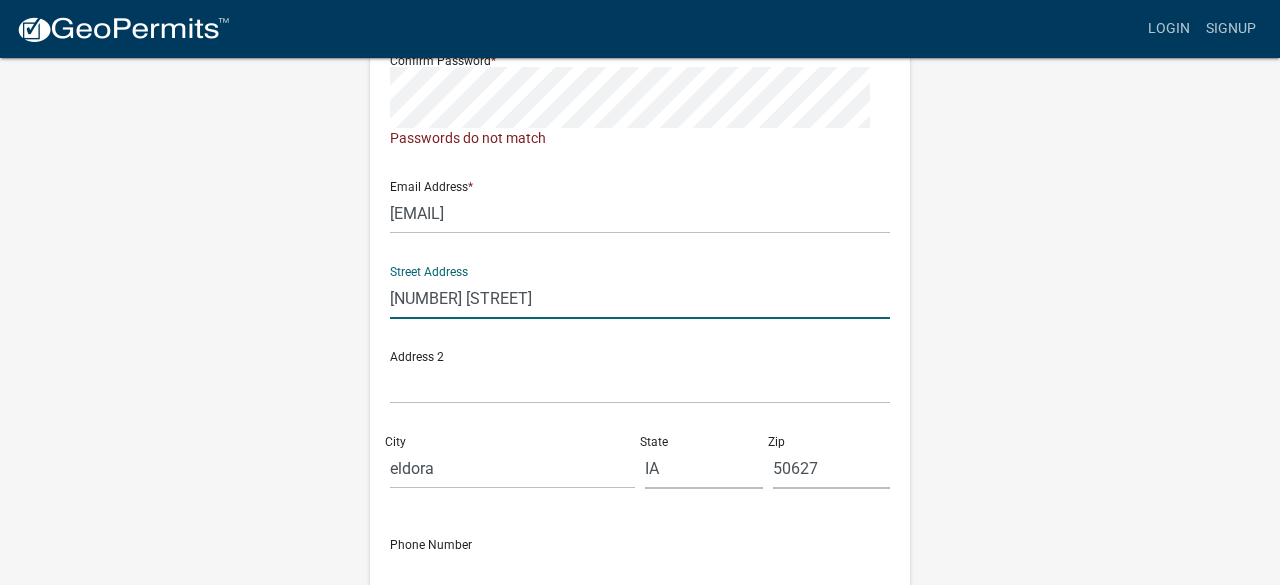 type on "[PHONE]" 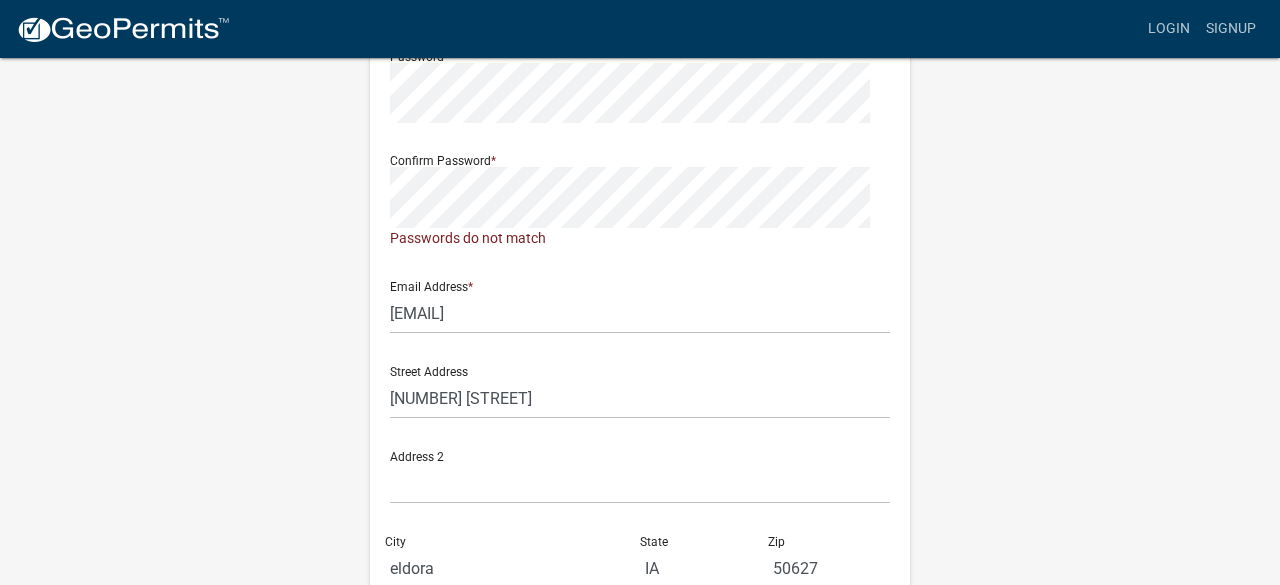 scroll, scrollTop: 299, scrollLeft: 0, axis: vertical 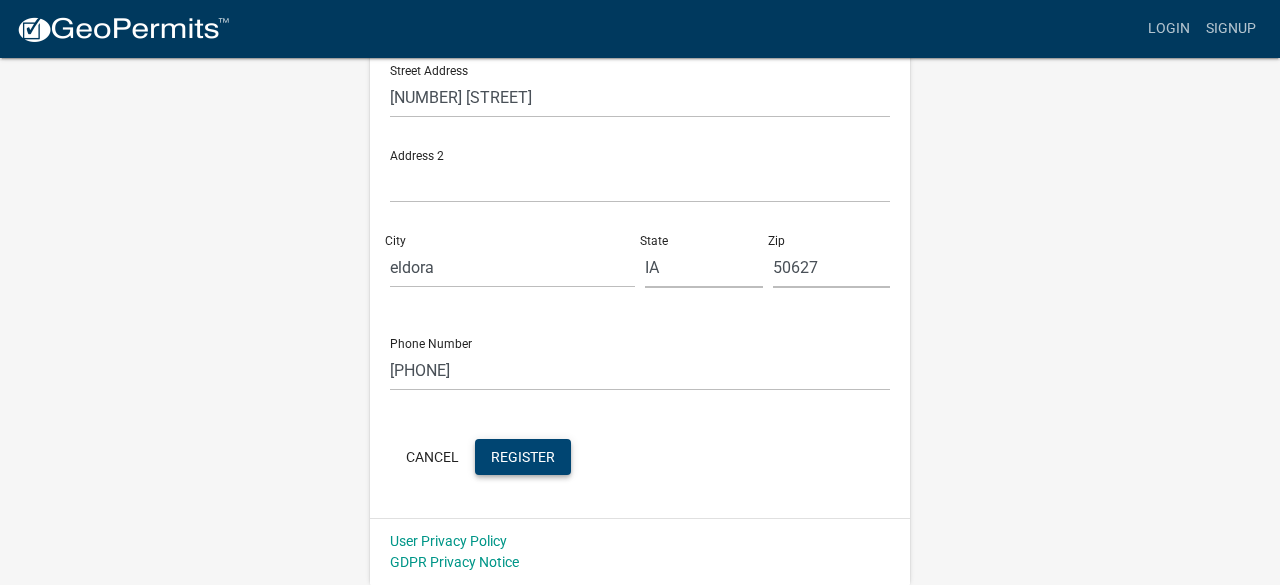 click on "Register" 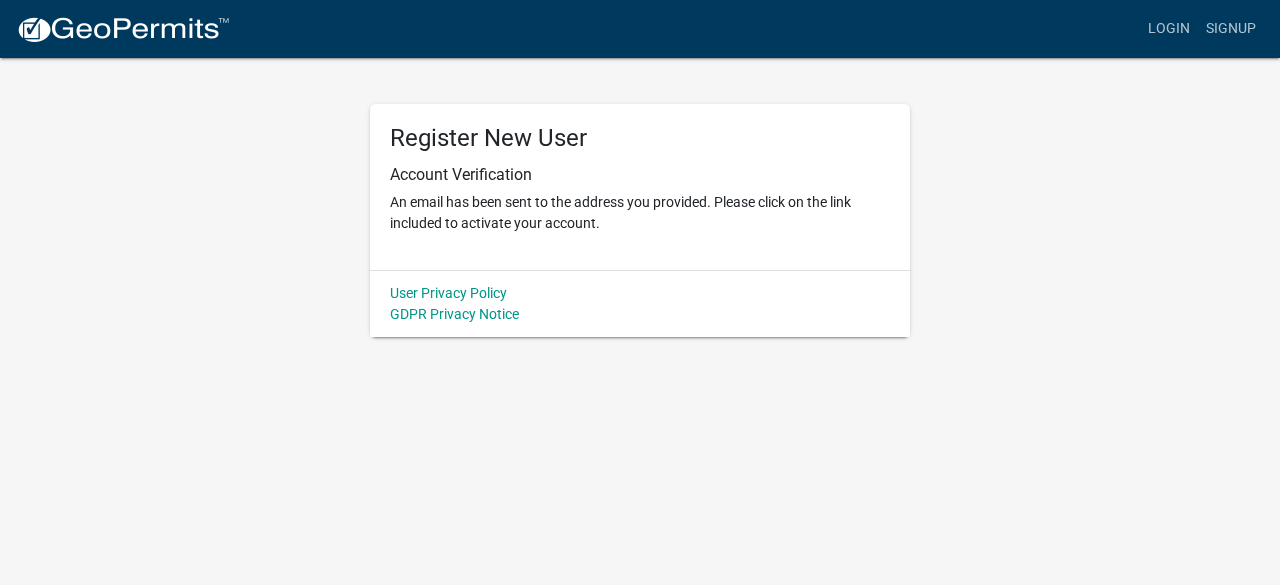 scroll, scrollTop: 0, scrollLeft: 0, axis: both 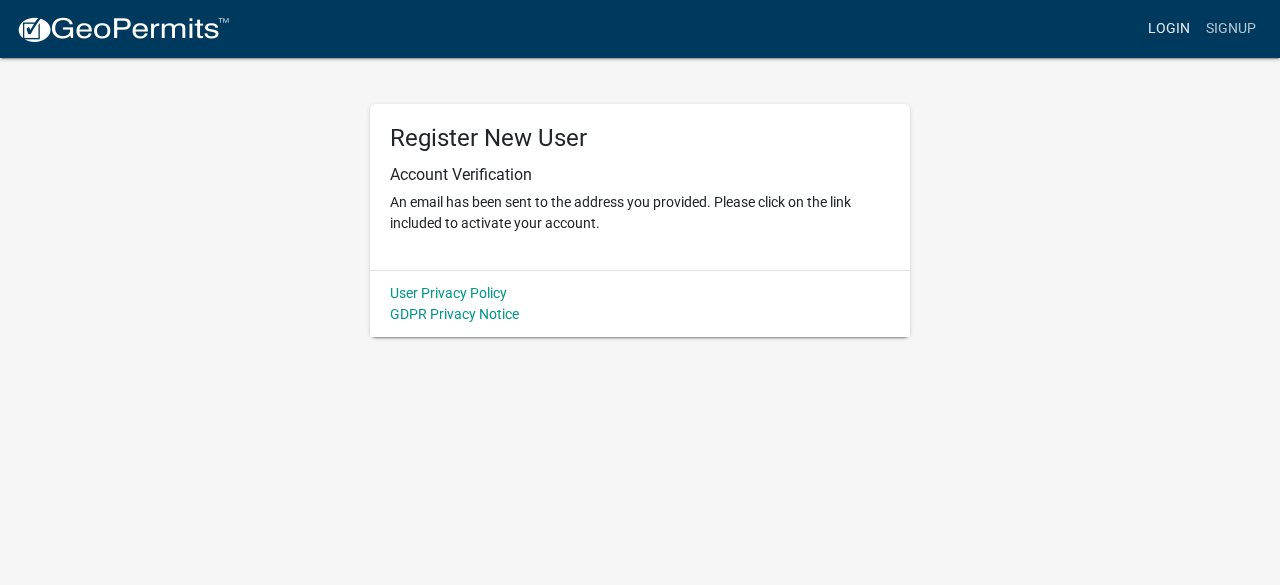 click on "Login" at bounding box center [1169, 29] 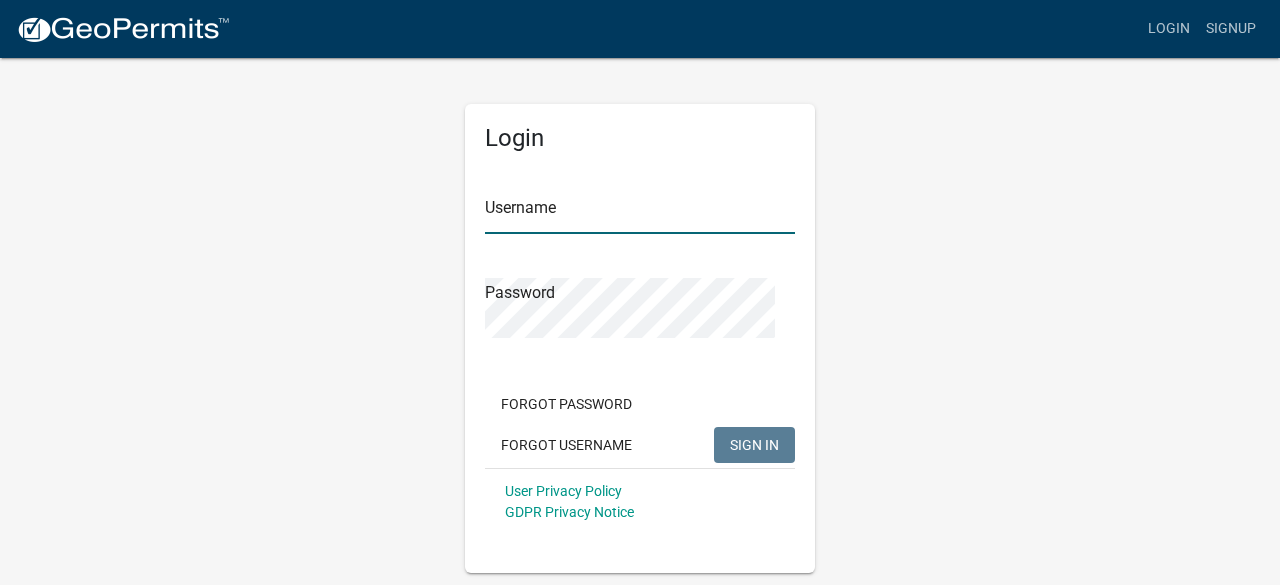 type on "[EMAIL]" 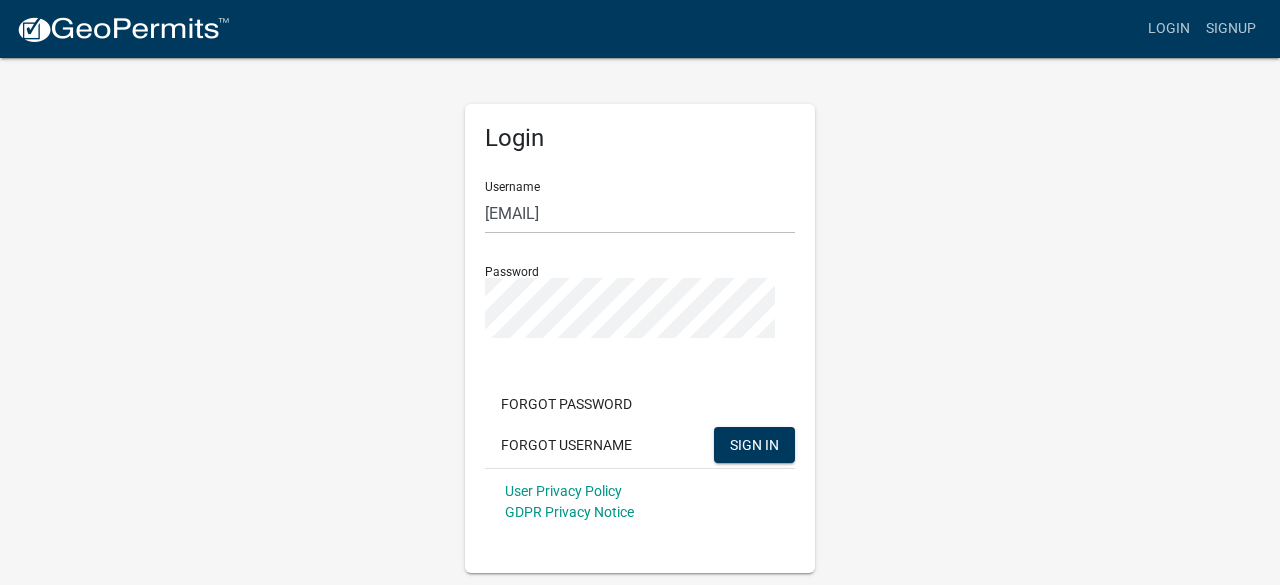 scroll, scrollTop: 246, scrollLeft: 0, axis: vertical 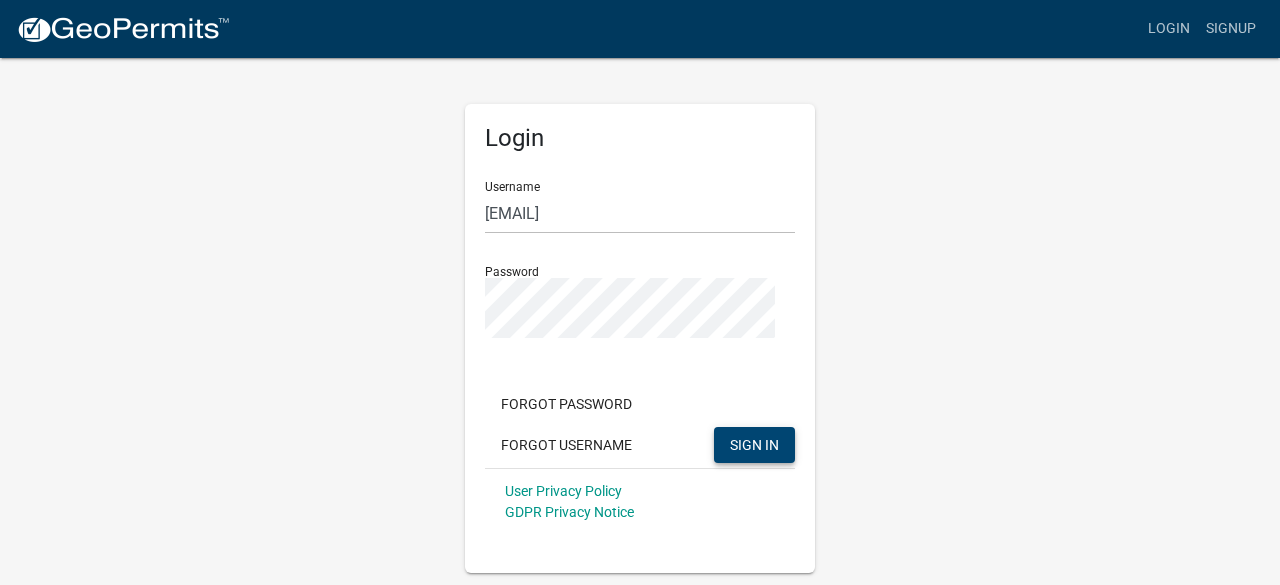 click on "SIGN IN" 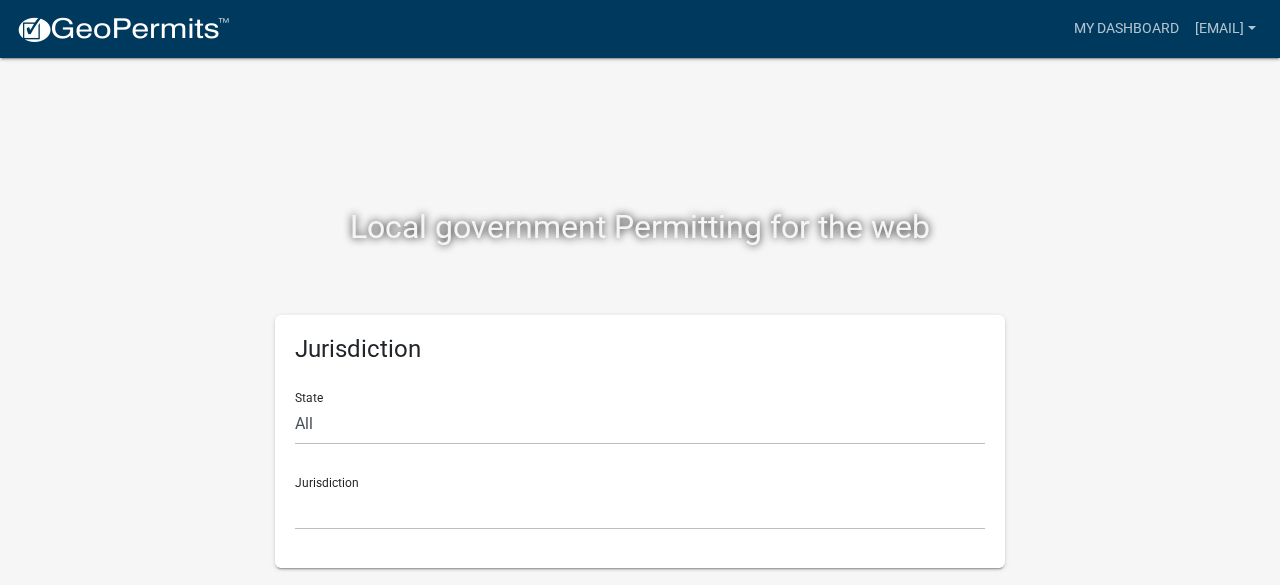 scroll, scrollTop: 130, scrollLeft: 0, axis: vertical 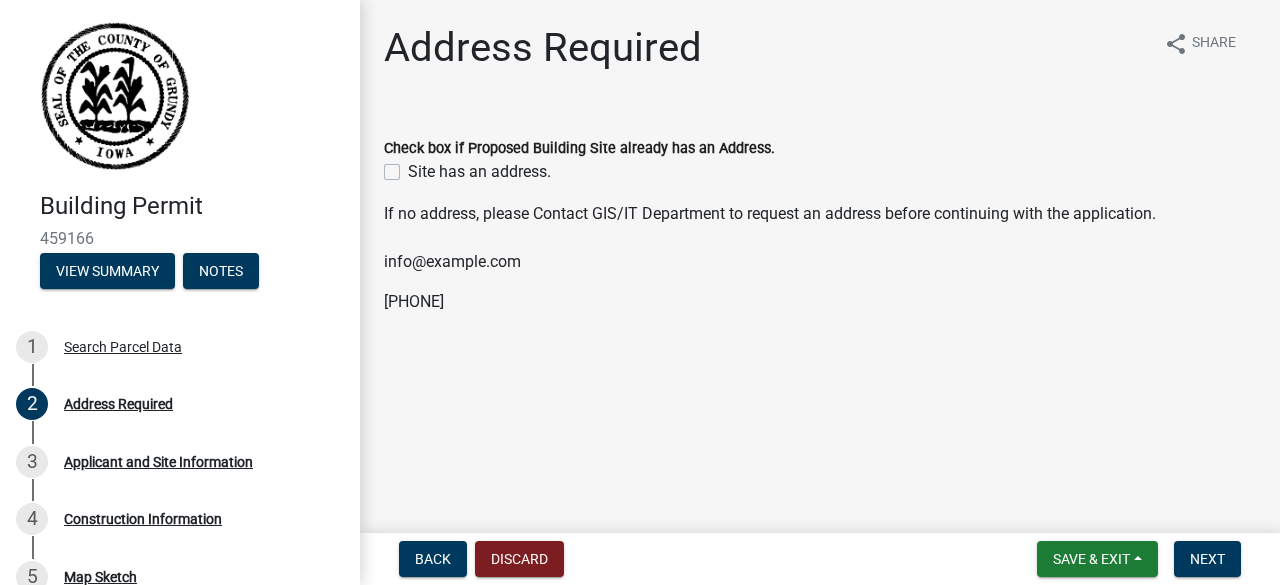 click on "Site has an address." 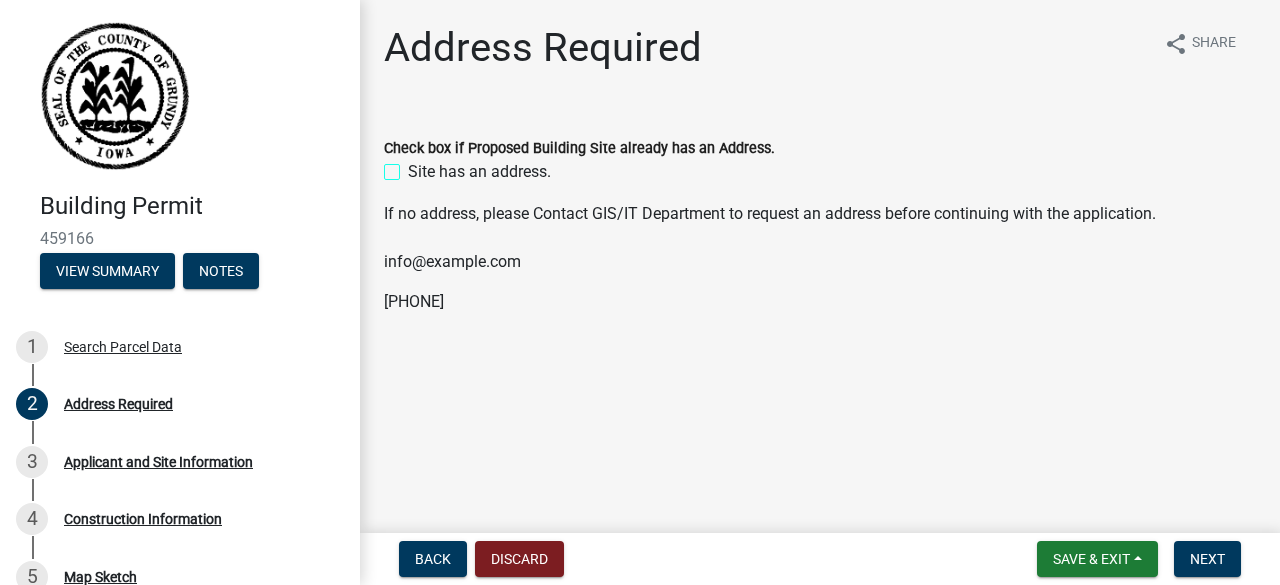 click on "Site has an address." at bounding box center (414, 166) 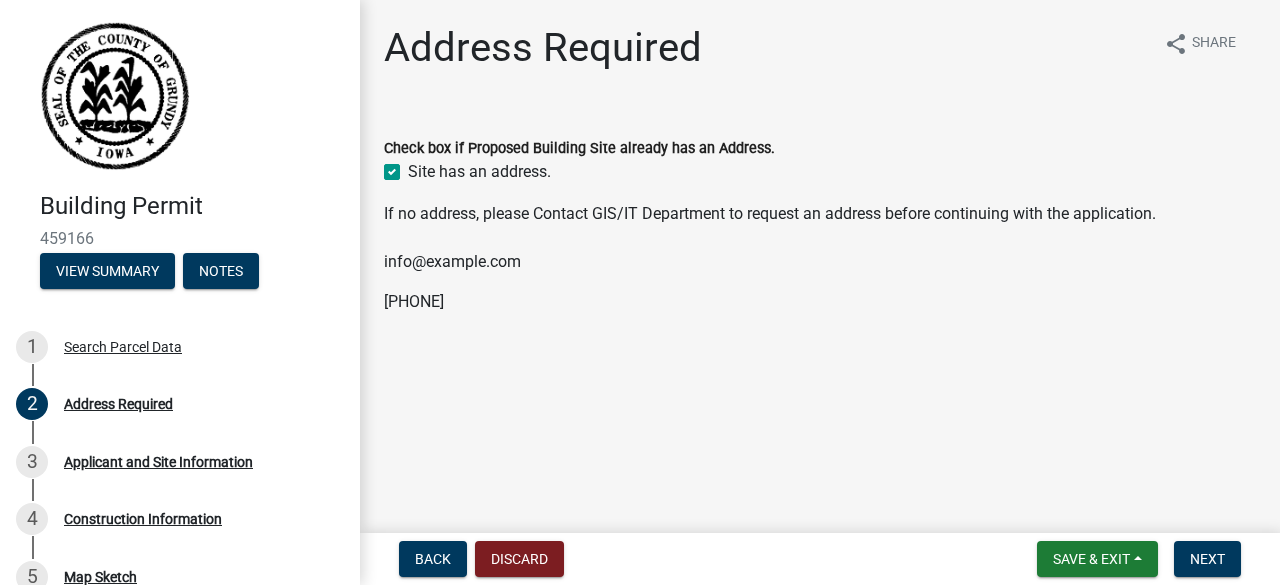 checkbox on "true" 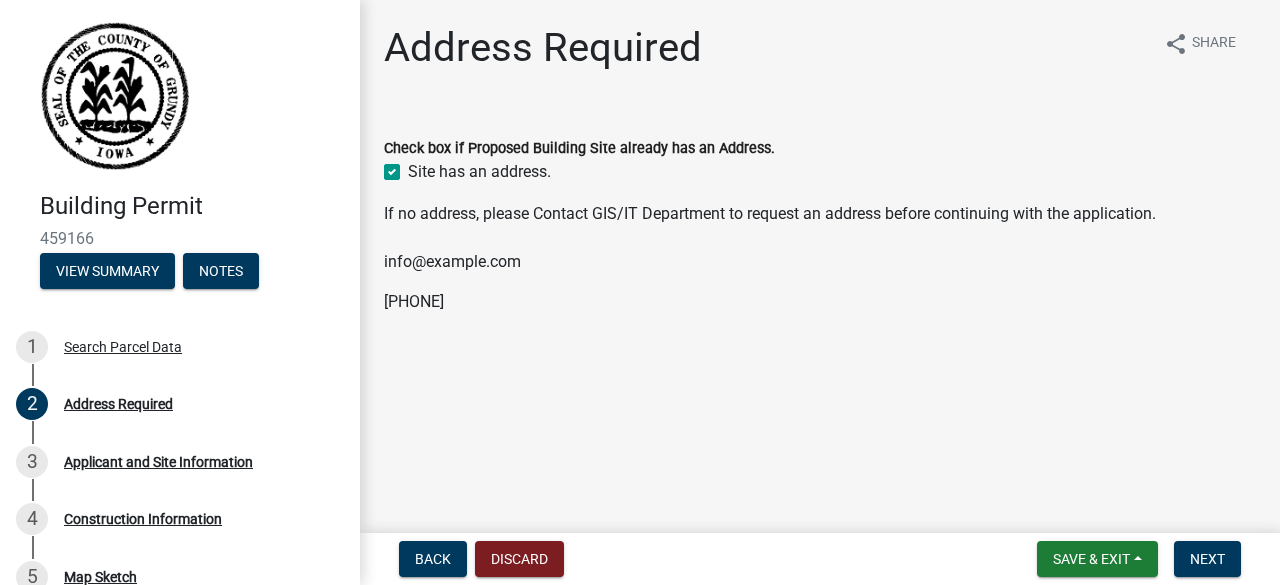 scroll, scrollTop: 92, scrollLeft: 0, axis: vertical 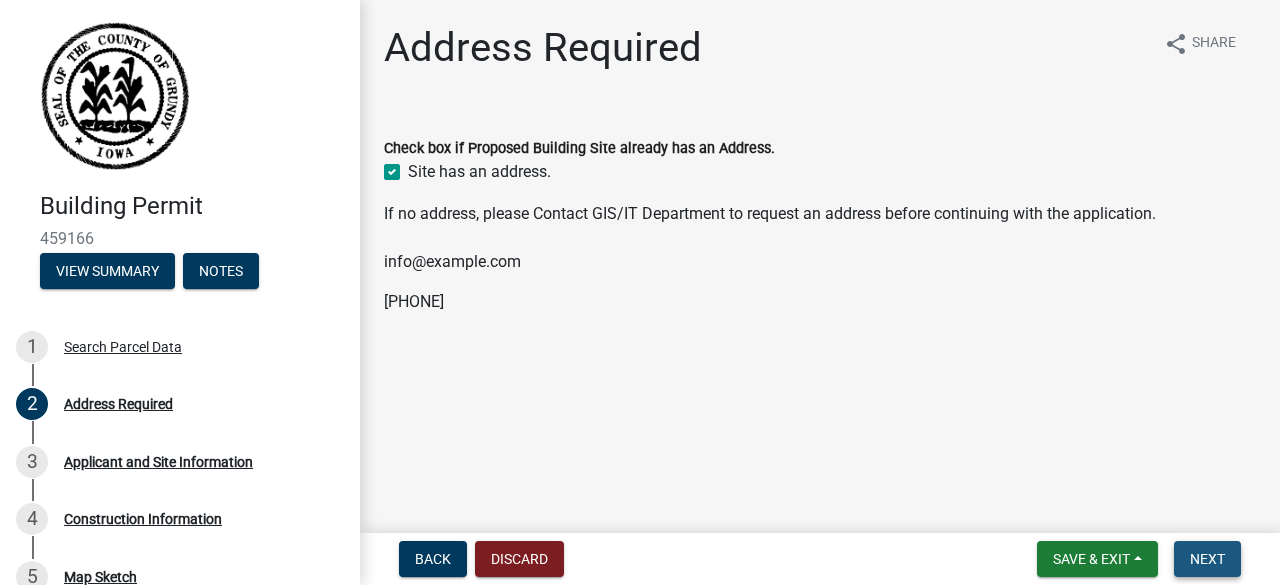 click on "Next" at bounding box center [1207, 559] 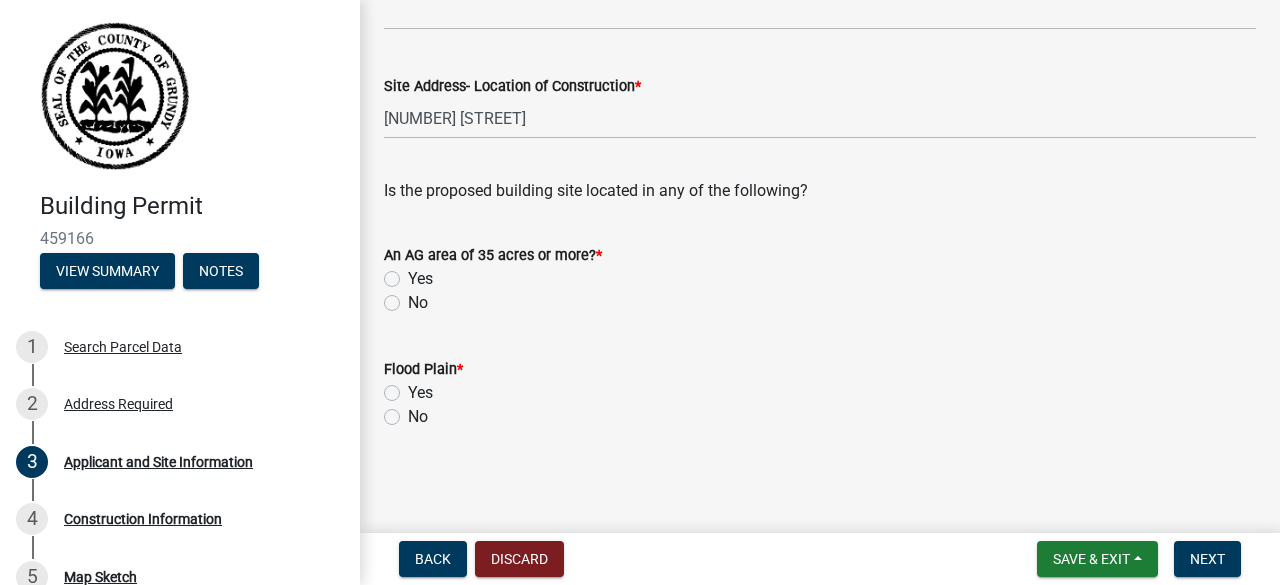scroll, scrollTop: 749, scrollLeft: 0, axis: vertical 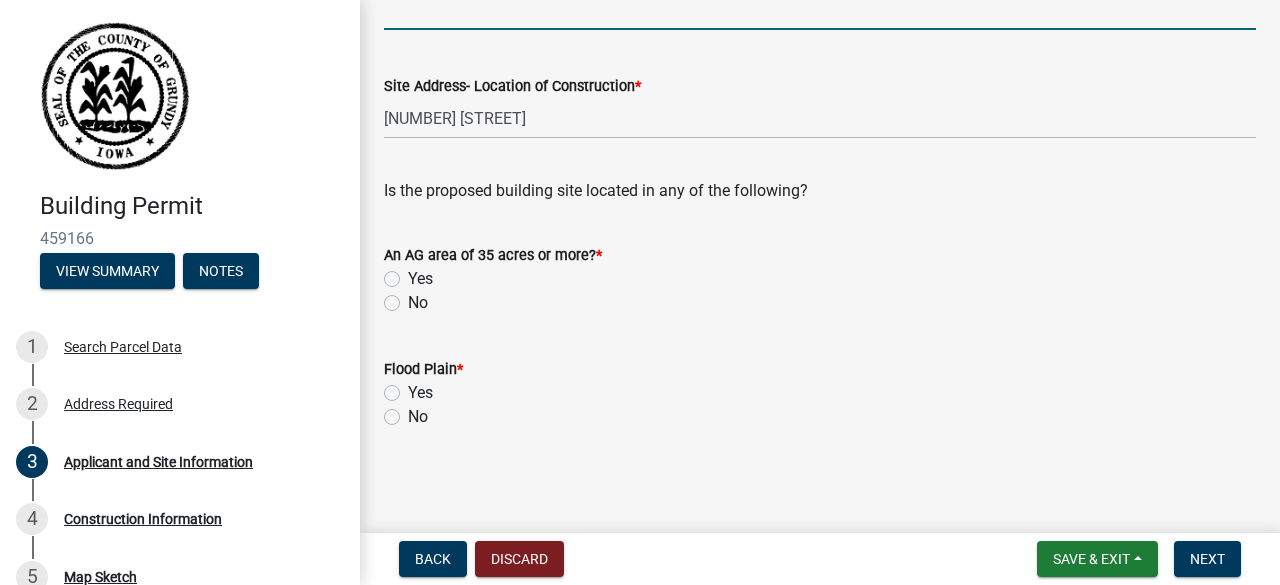 click on "Phone Number of Property Owner" at bounding box center (820, 9) 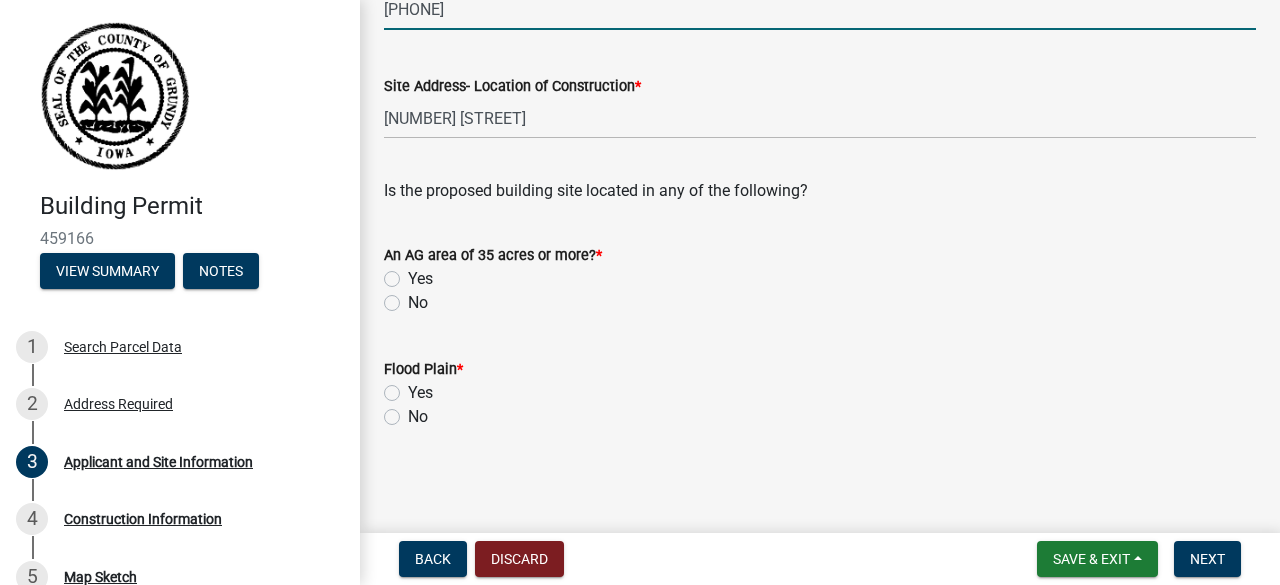 scroll, scrollTop: 1036, scrollLeft: 0, axis: vertical 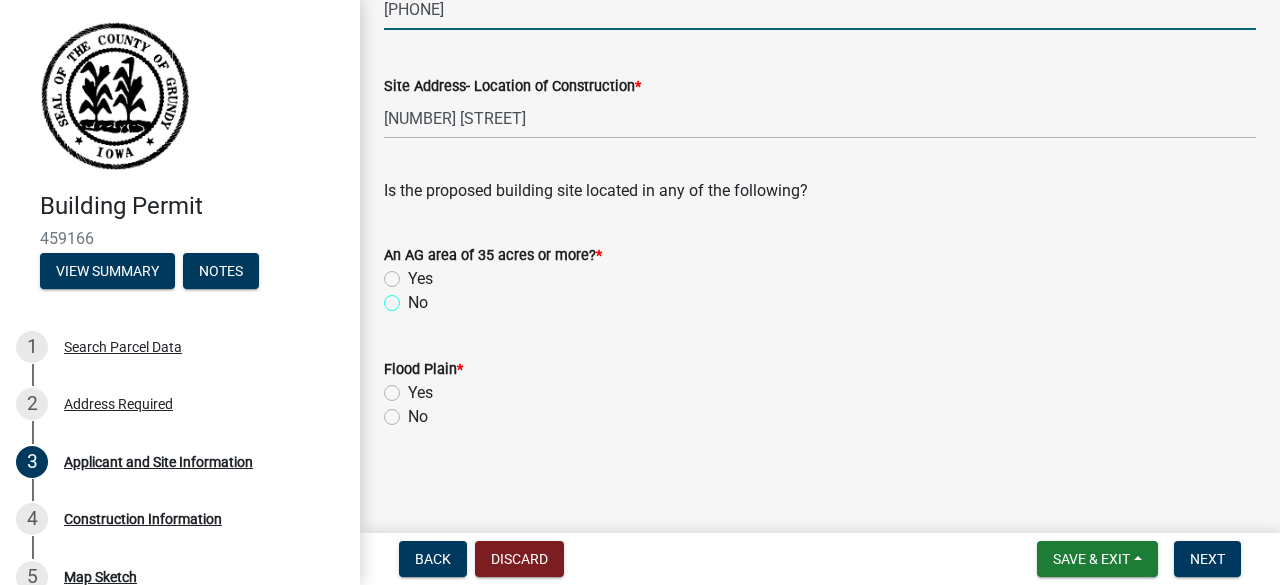 click on "No" at bounding box center (414, 297) 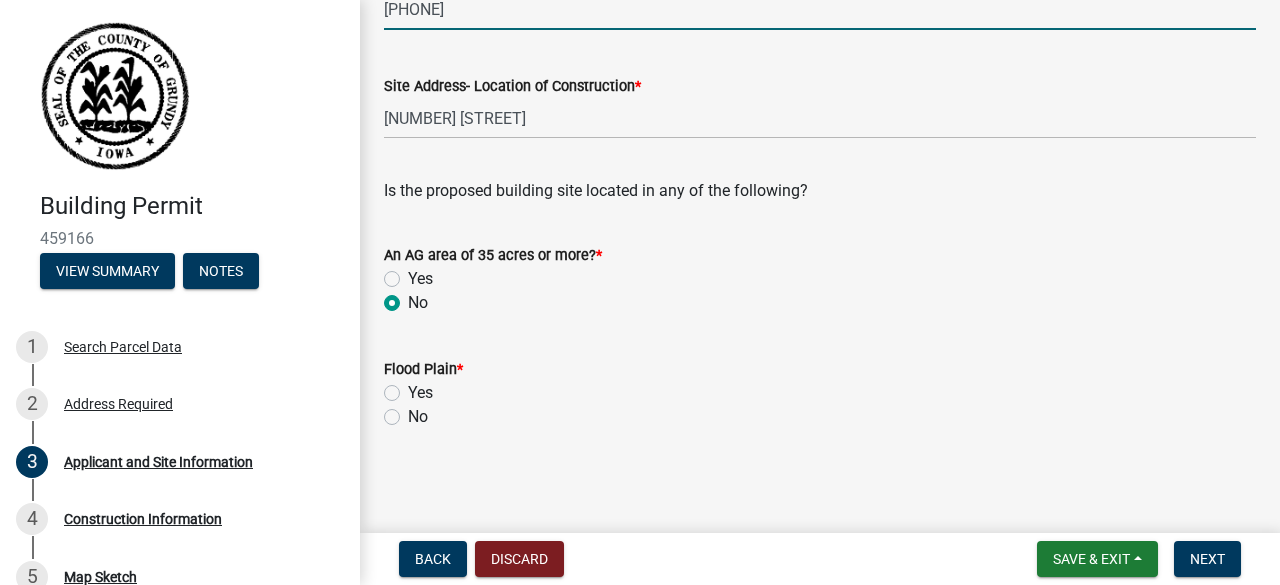 radio on "true" 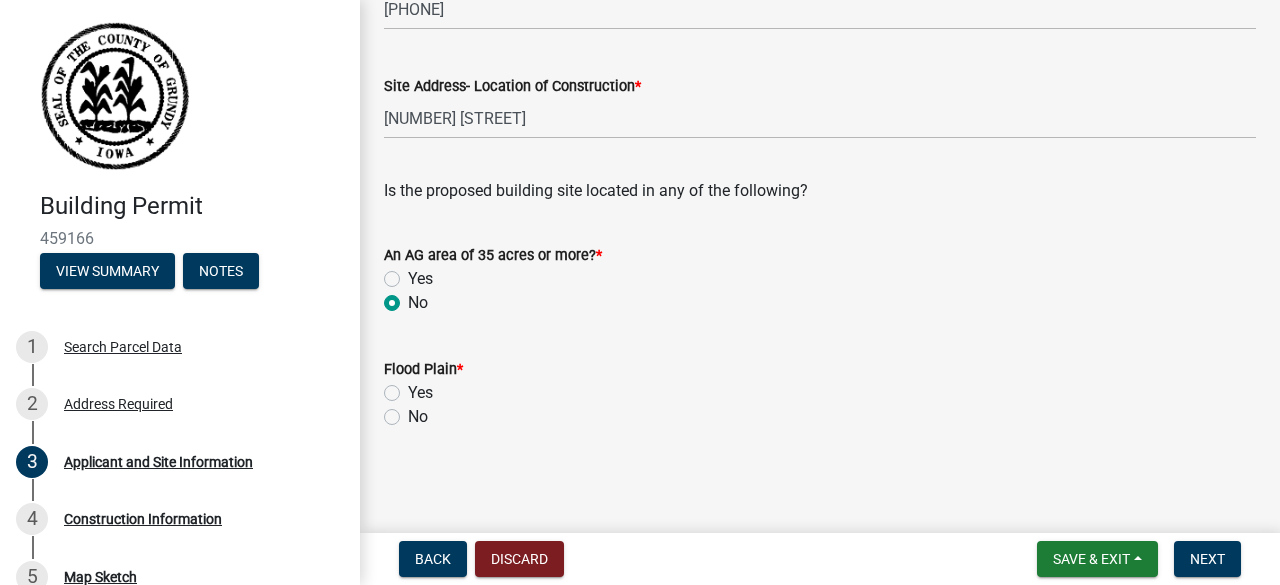 click on "No" 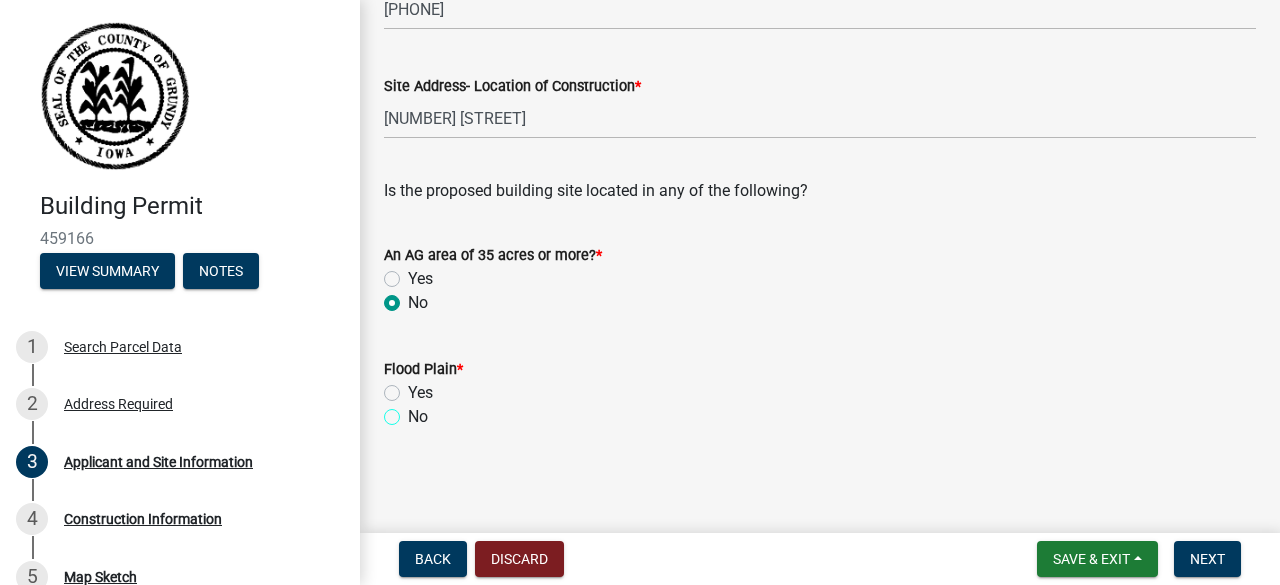 click on "No" at bounding box center (414, 411) 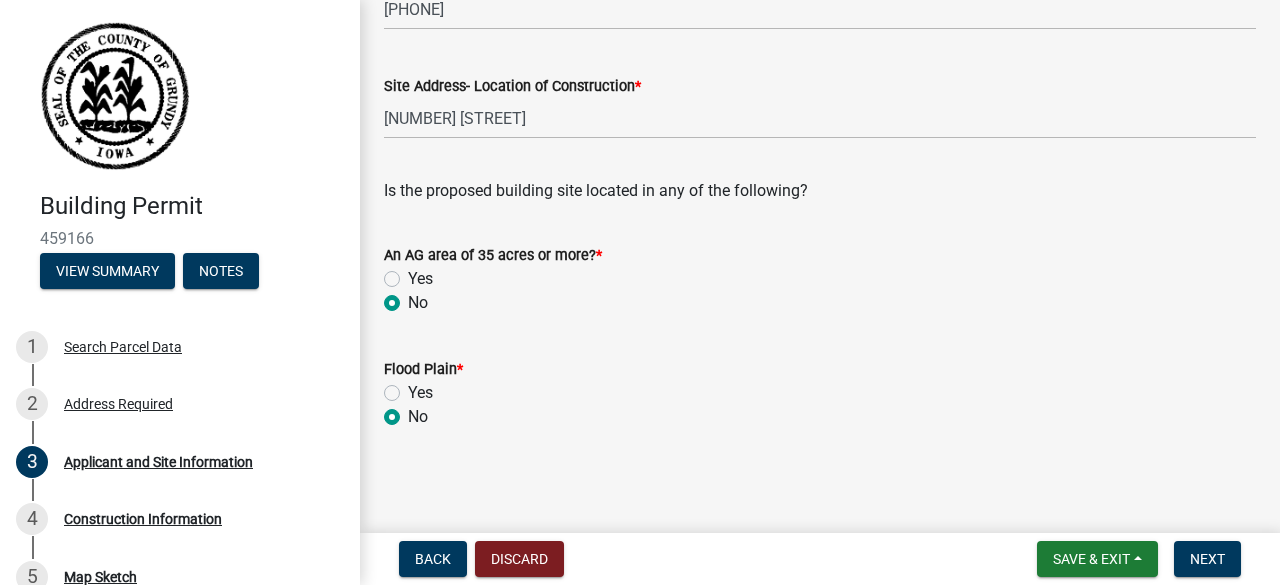 radio on "true" 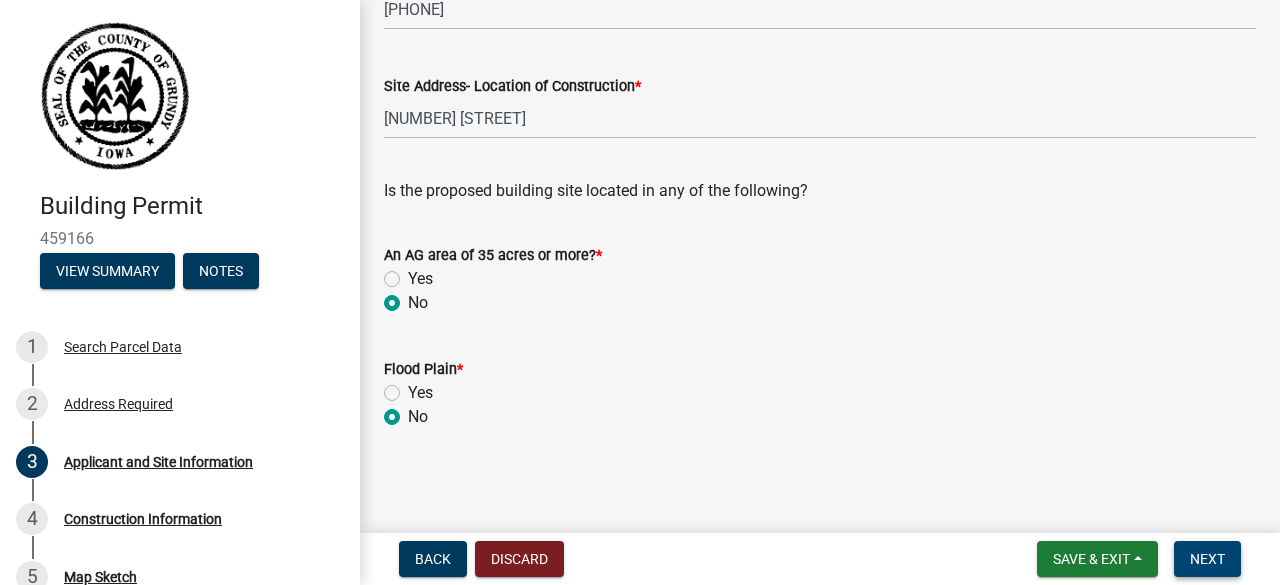 click on "Next" at bounding box center (1207, 559) 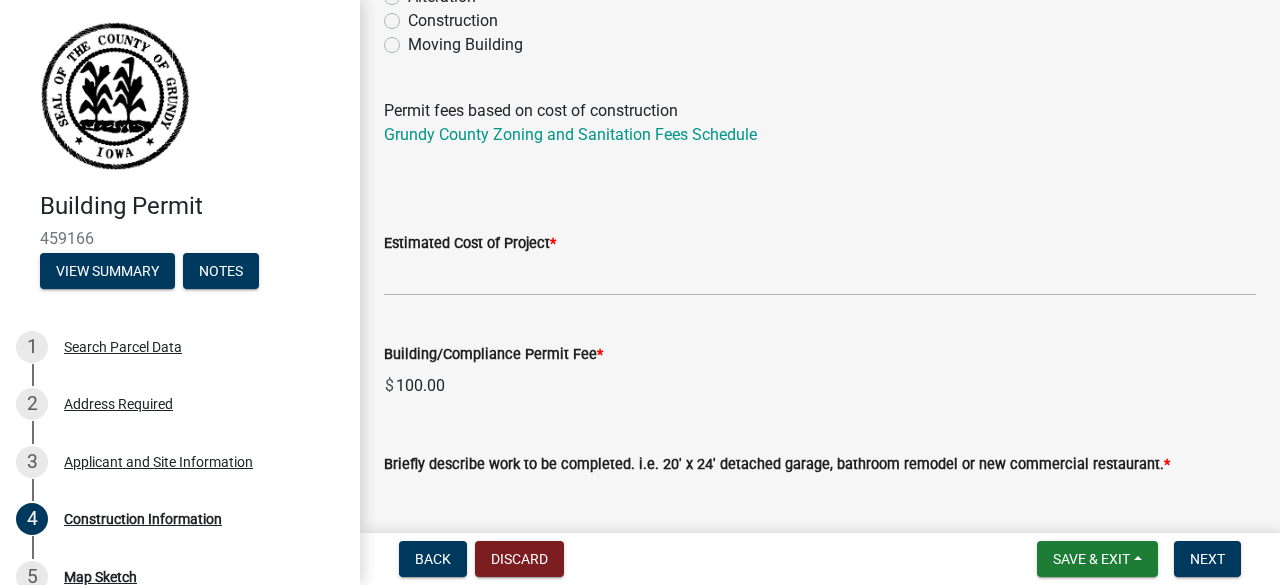 scroll, scrollTop: 200, scrollLeft: 0, axis: vertical 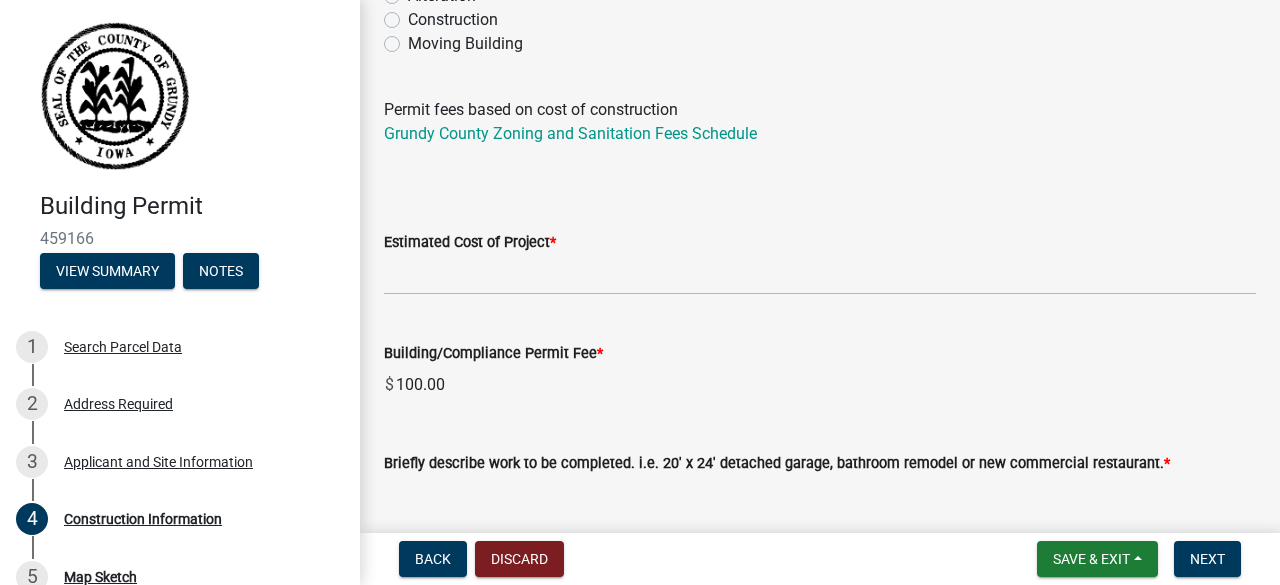 click on "Addition" 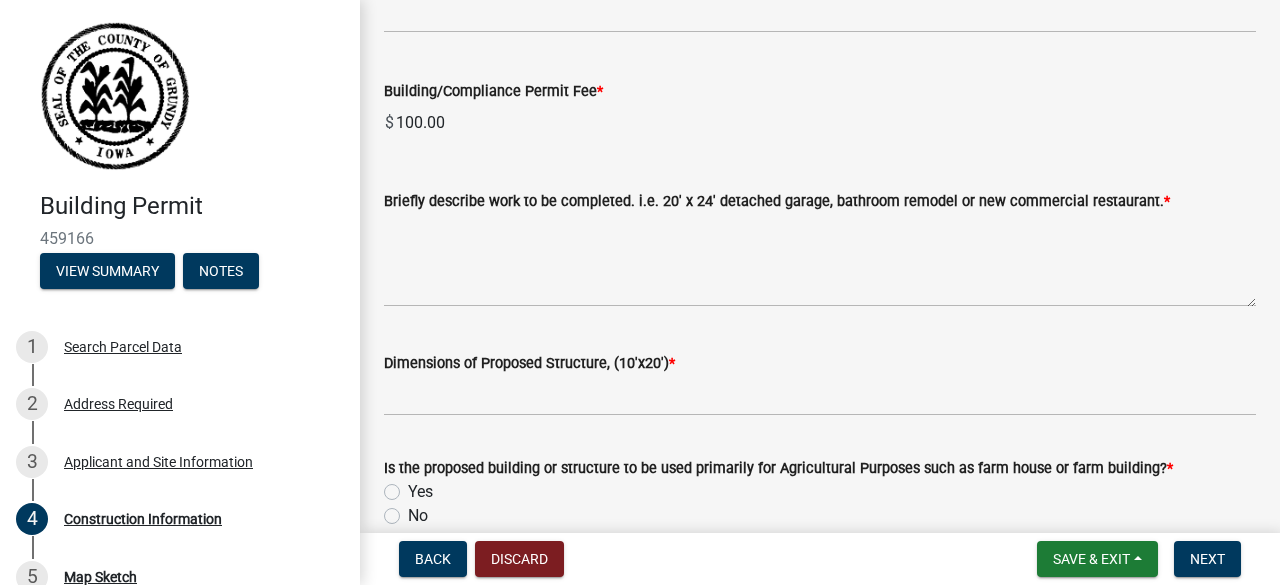 scroll, scrollTop: 464, scrollLeft: 0, axis: vertical 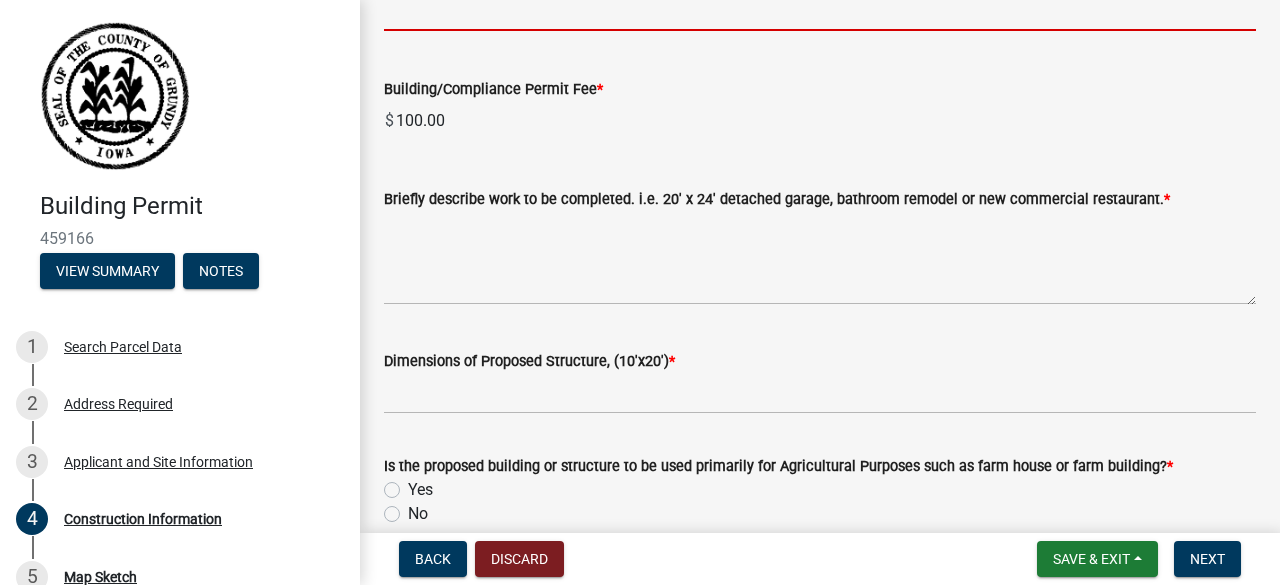 click 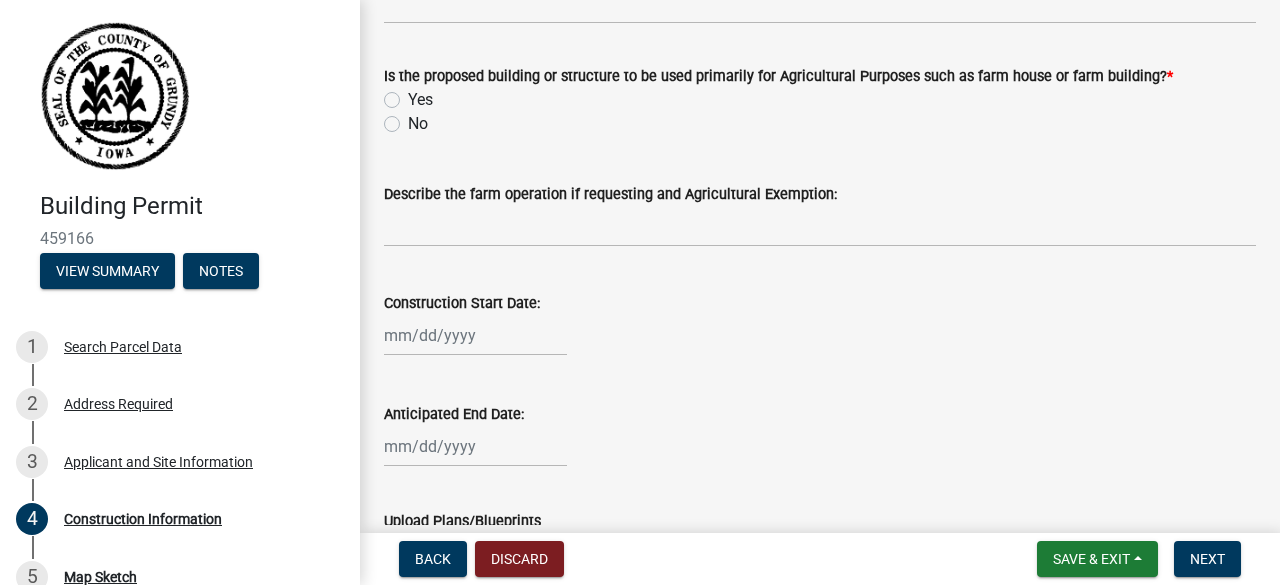 scroll, scrollTop: 898, scrollLeft: 0, axis: vertical 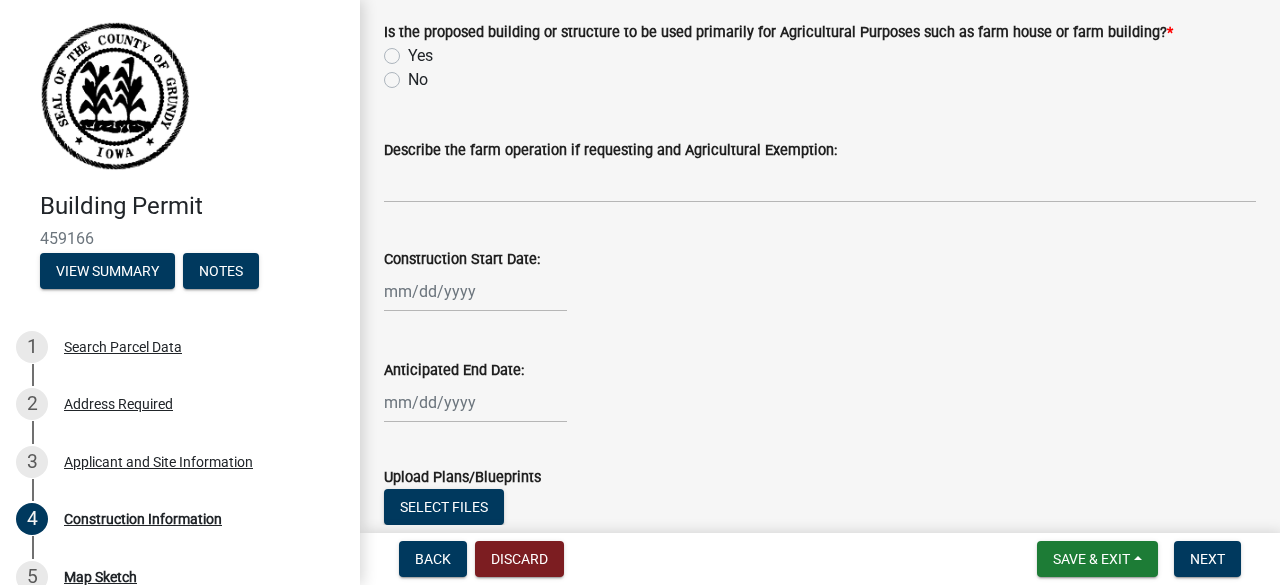 type on "100000" 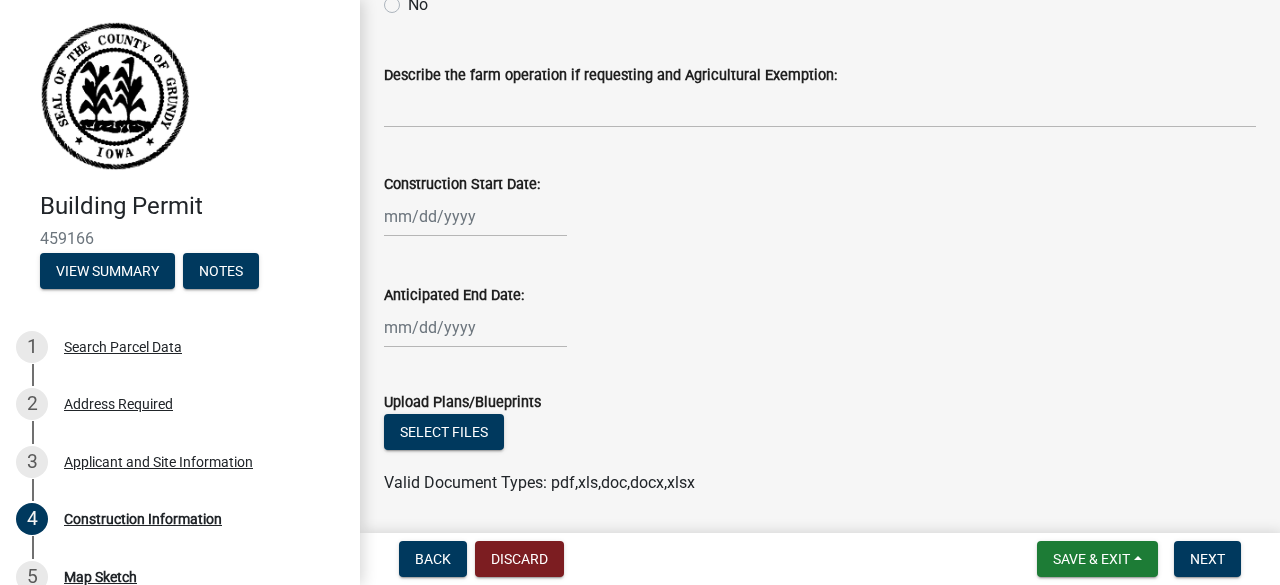 click on "Type of Work  *  Addition   Alteration   Construction   Moving Building  Permit fees based on cost of construction Grundy County Zoning and Sanitation Fees Schedule  Estimated Cost of Project  * 100000  Building/Compliance Permit Fee  * $ Loading... Loading...  Briefly describe work to be completed. i.e. 20' x 24' detached garage, bathroom remodel or new commercial restaurant.  *  Dimensions of Proposed Structure, (10'x20')  *  Is the proposed building or structure to be used primarily for Agricultural Purposes such as farm house or farm building?  *  Yes   No   Describe the farm operation if requesting and Agricultural Exemption:   Construction Start Date:   Anticipated End Date:   Upload Plans/Blueprints   Select files  Valid Document Types: pdf,xls,doc,docx,xlsx" 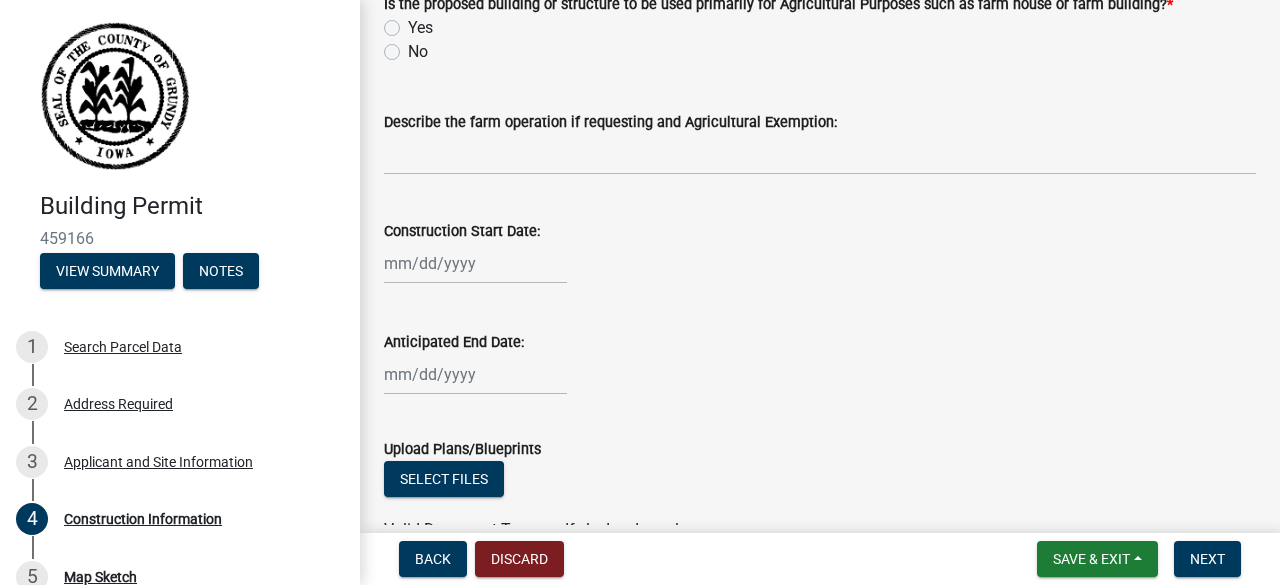 scroll, scrollTop: 922, scrollLeft: 0, axis: vertical 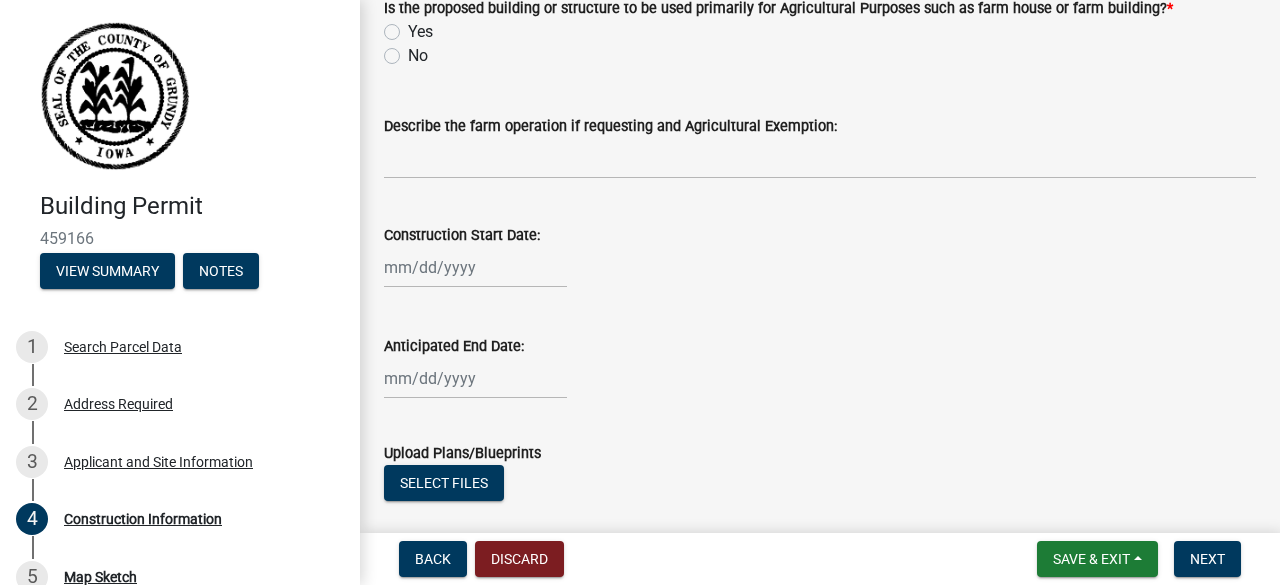type on "45x40 Addition including  bedroom, office, living room and dining room." 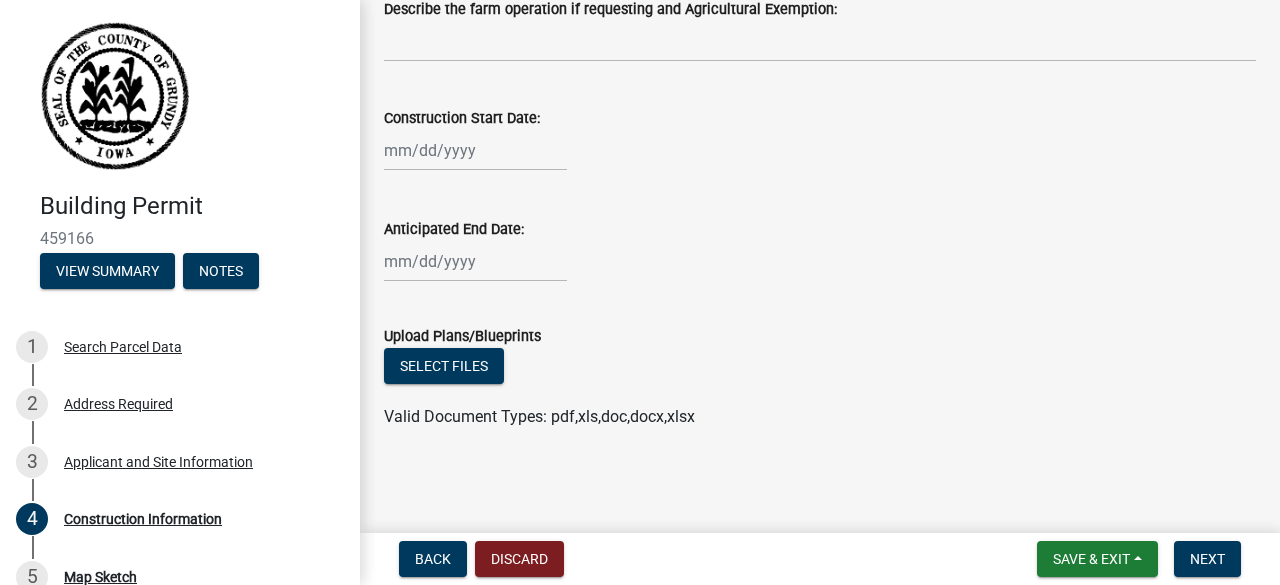 scroll, scrollTop: 1174, scrollLeft: 0, axis: vertical 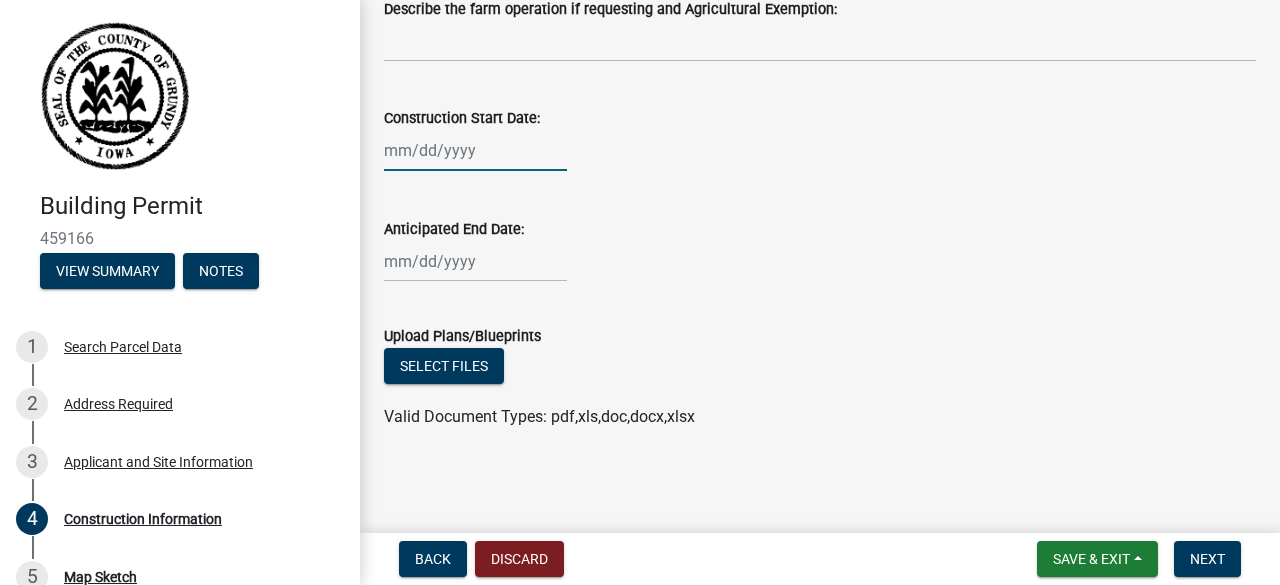 click 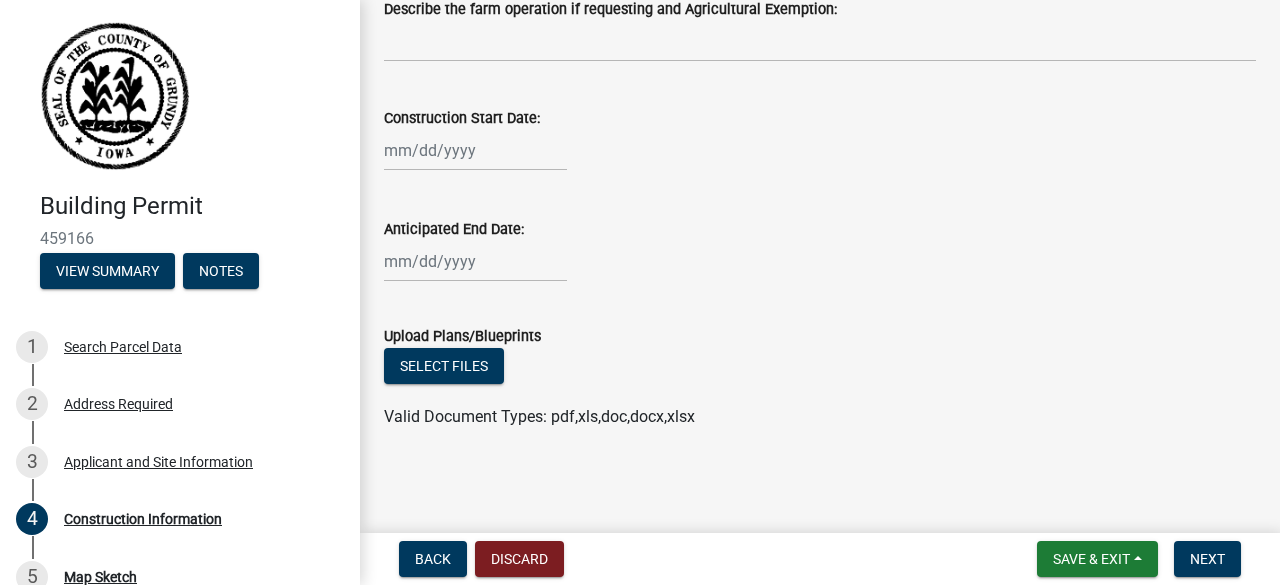 select on "8" 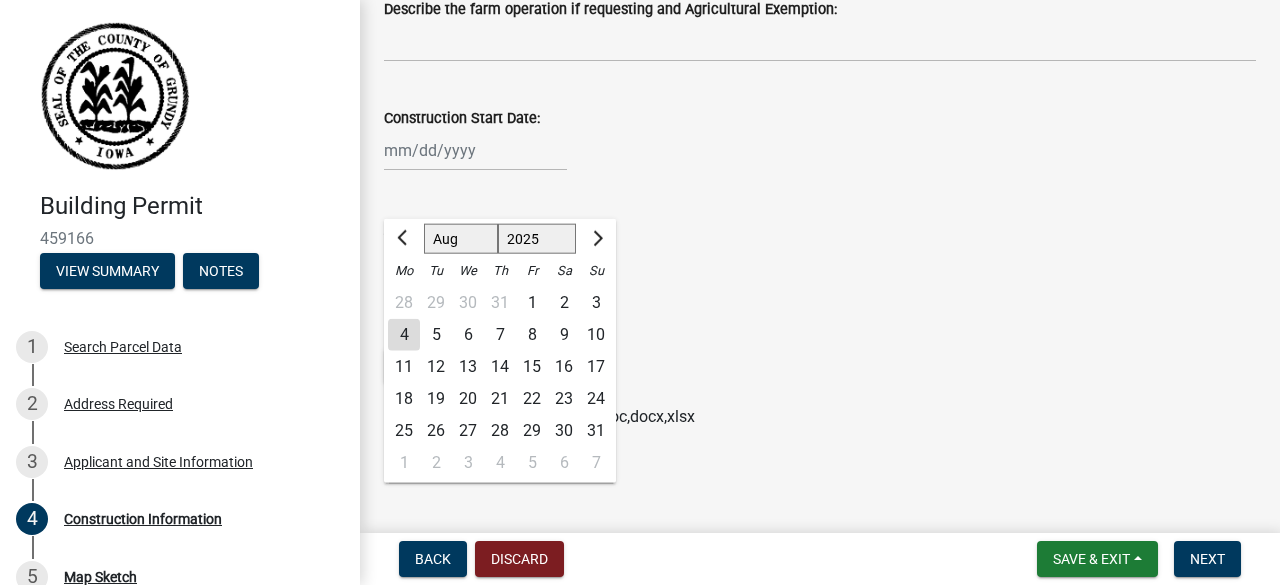 scroll, scrollTop: 1718, scrollLeft: 0, axis: vertical 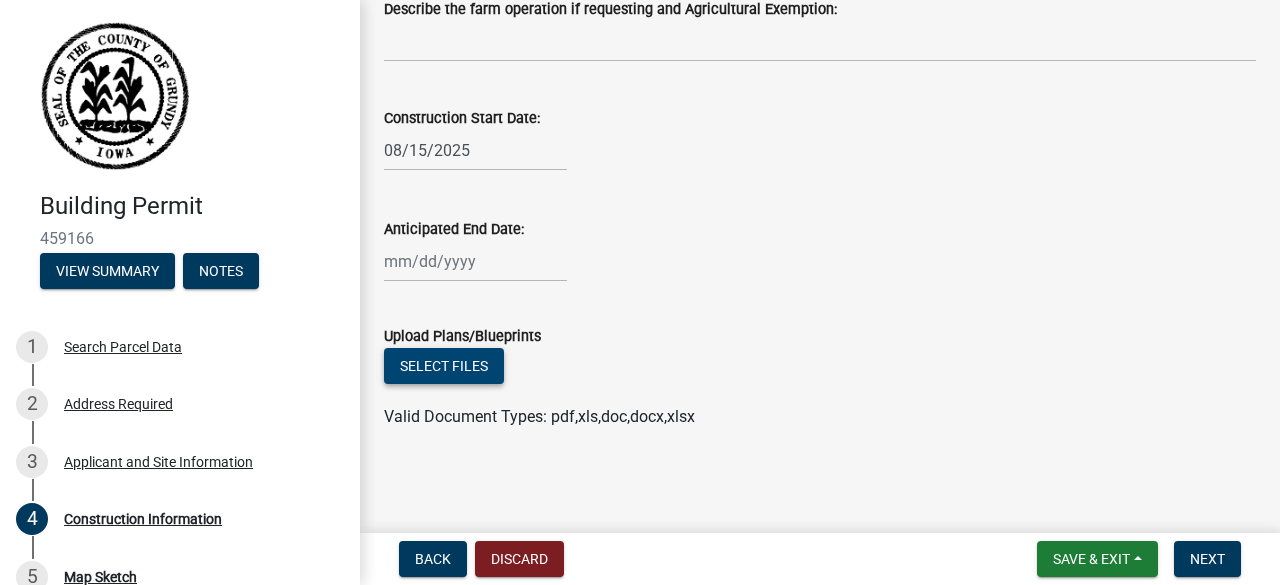 click on "Select files" 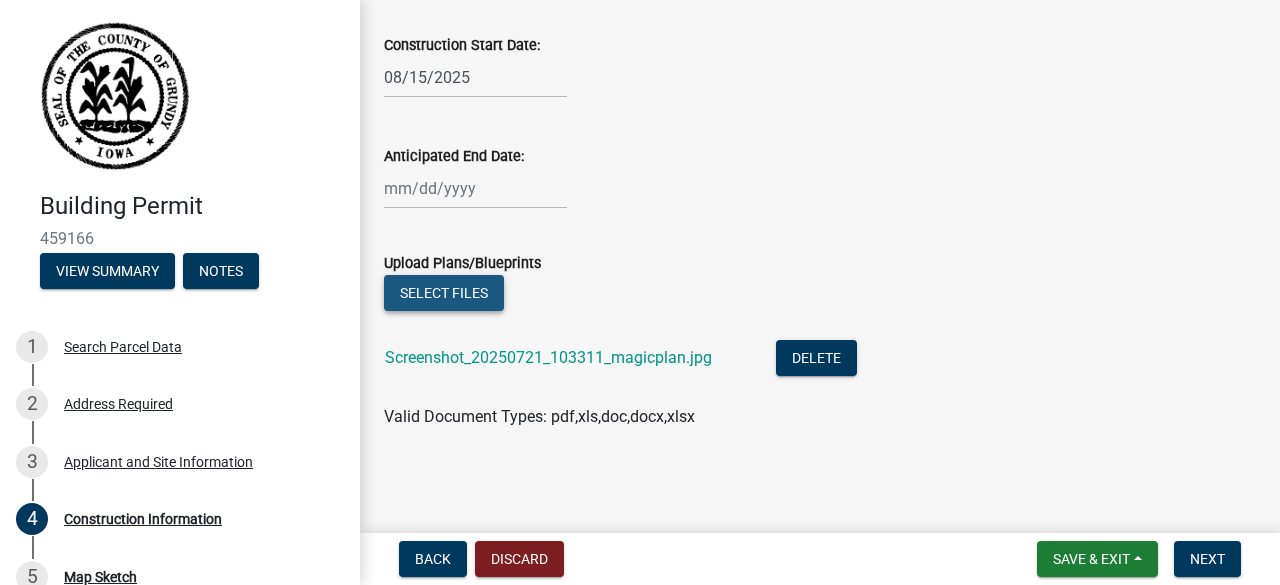 click on "Select files" 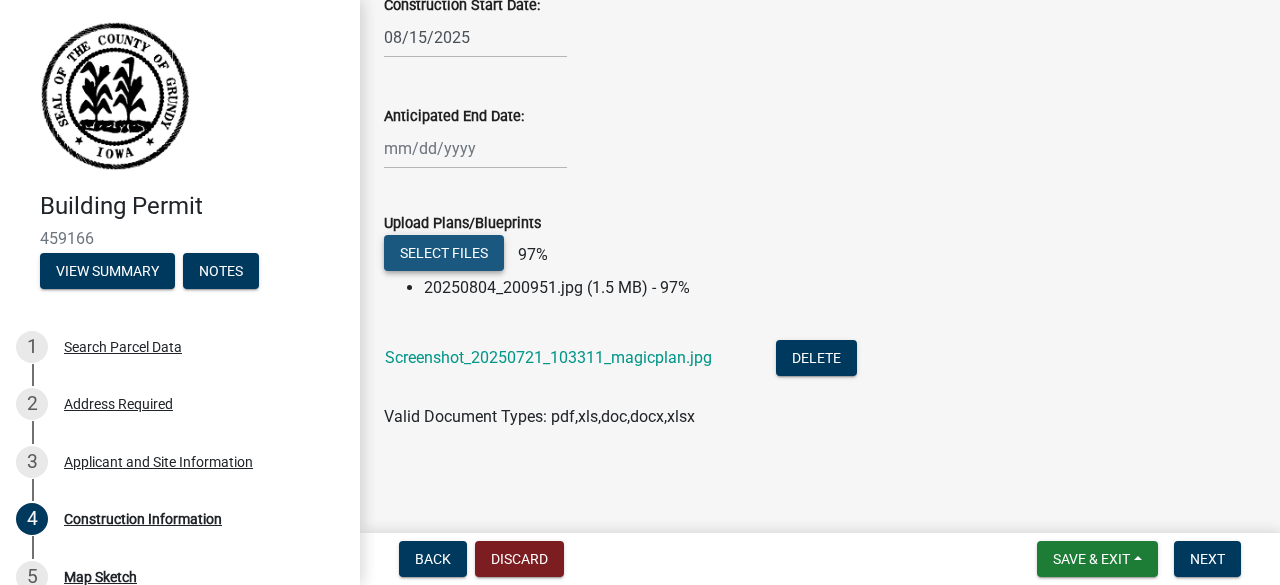 click on "Select files" 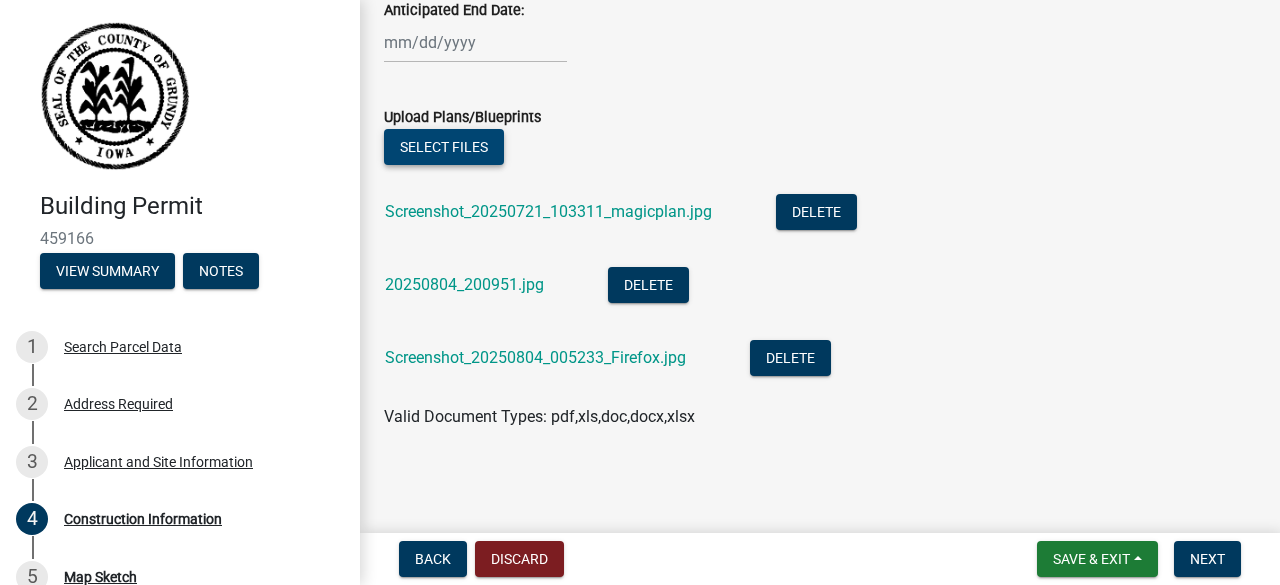 scroll, scrollTop: 1662, scrollLeft: 0, axis: vertical 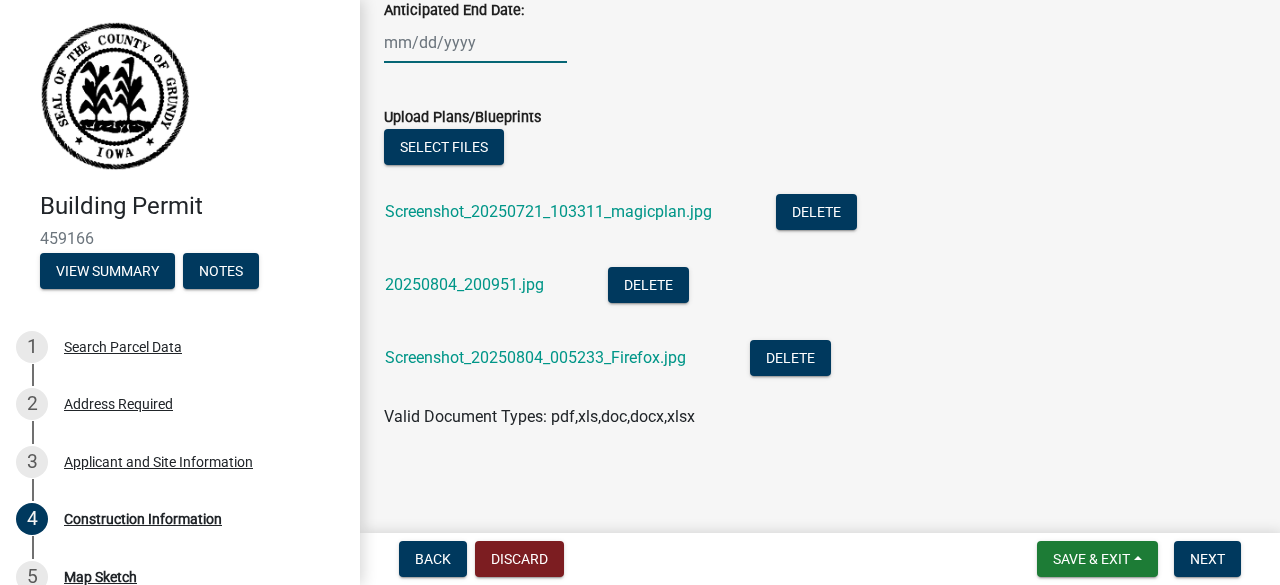 click 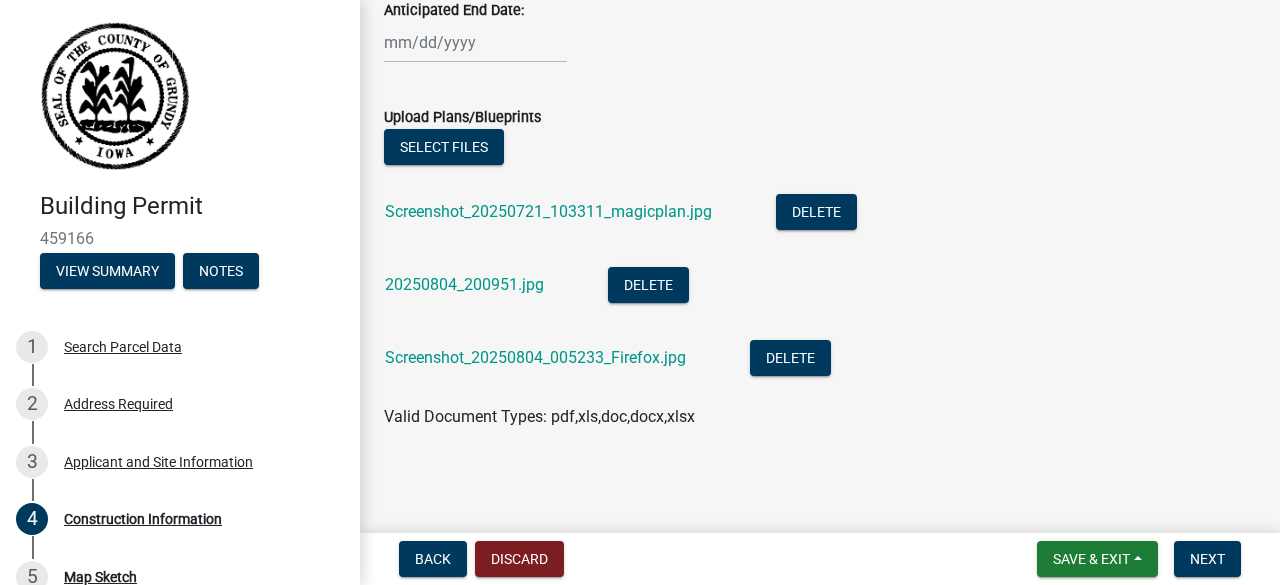 select on "8" 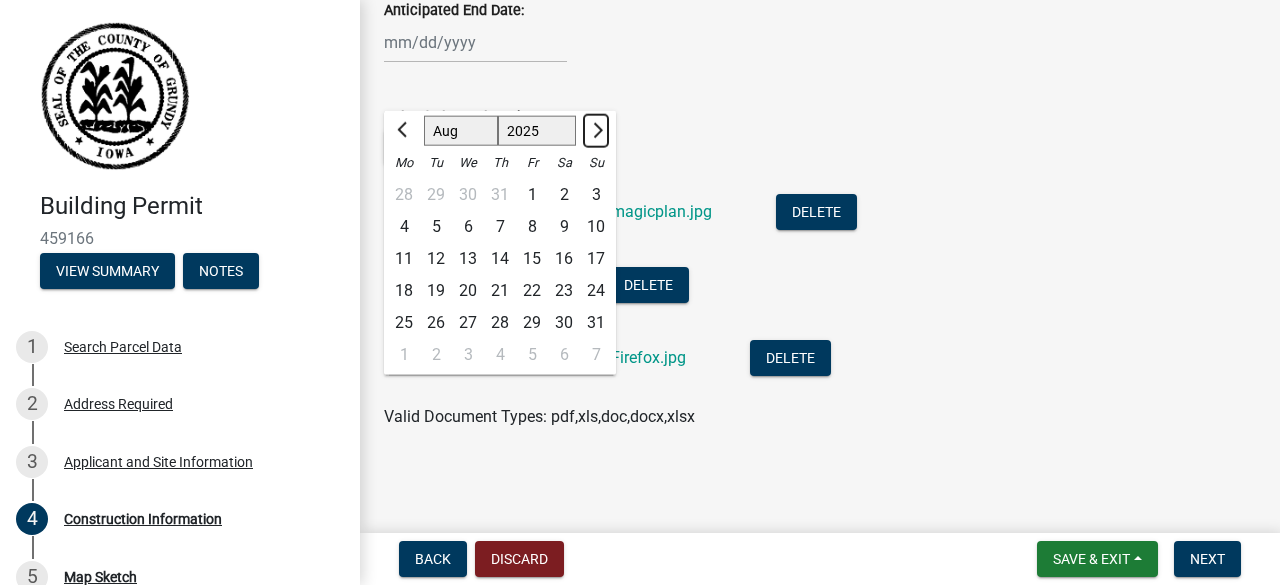 click 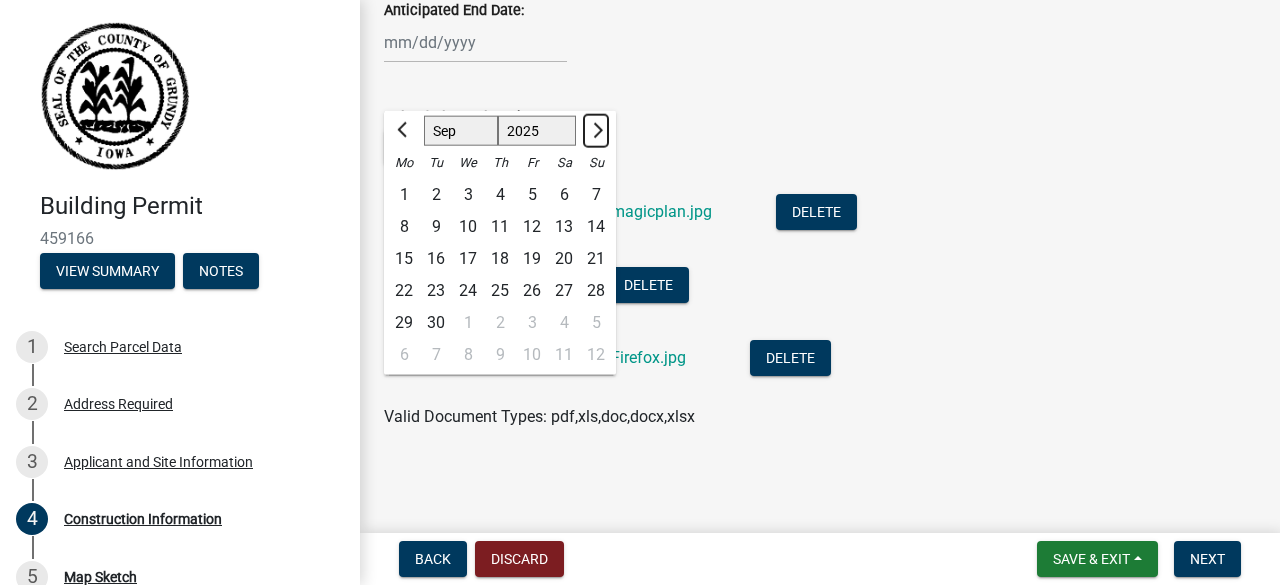 click 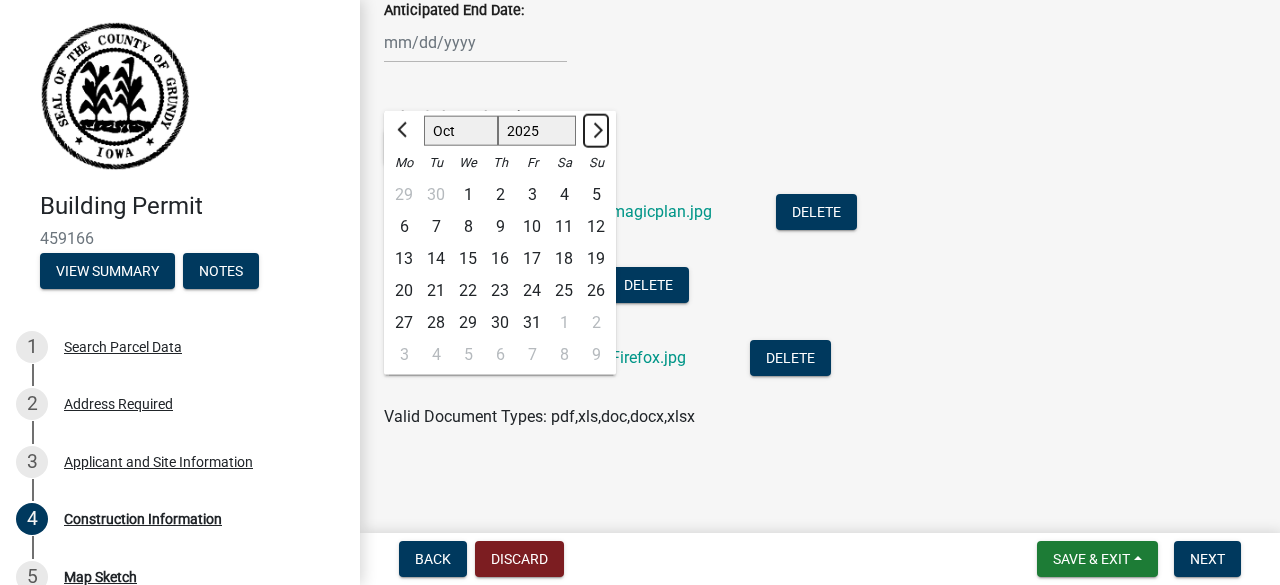 click 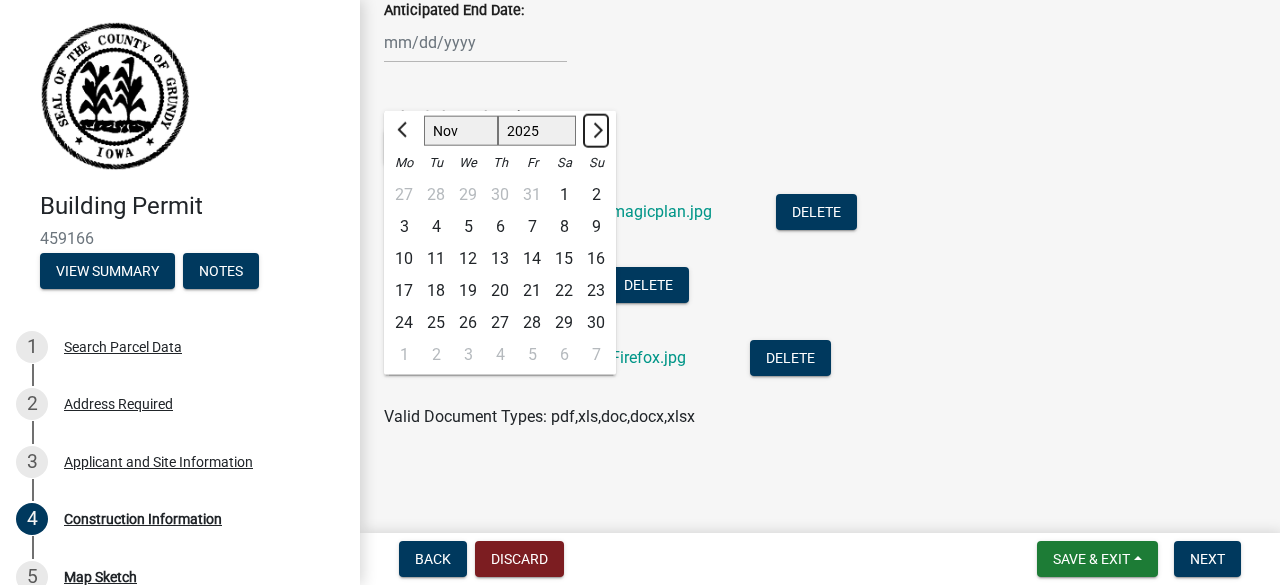 click 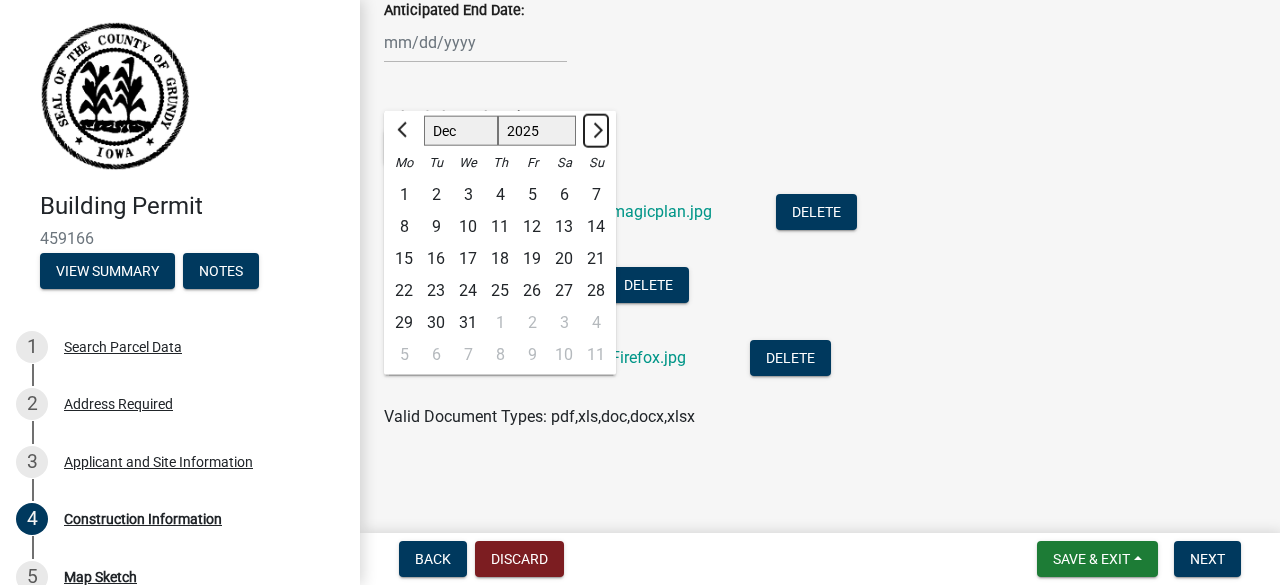 click 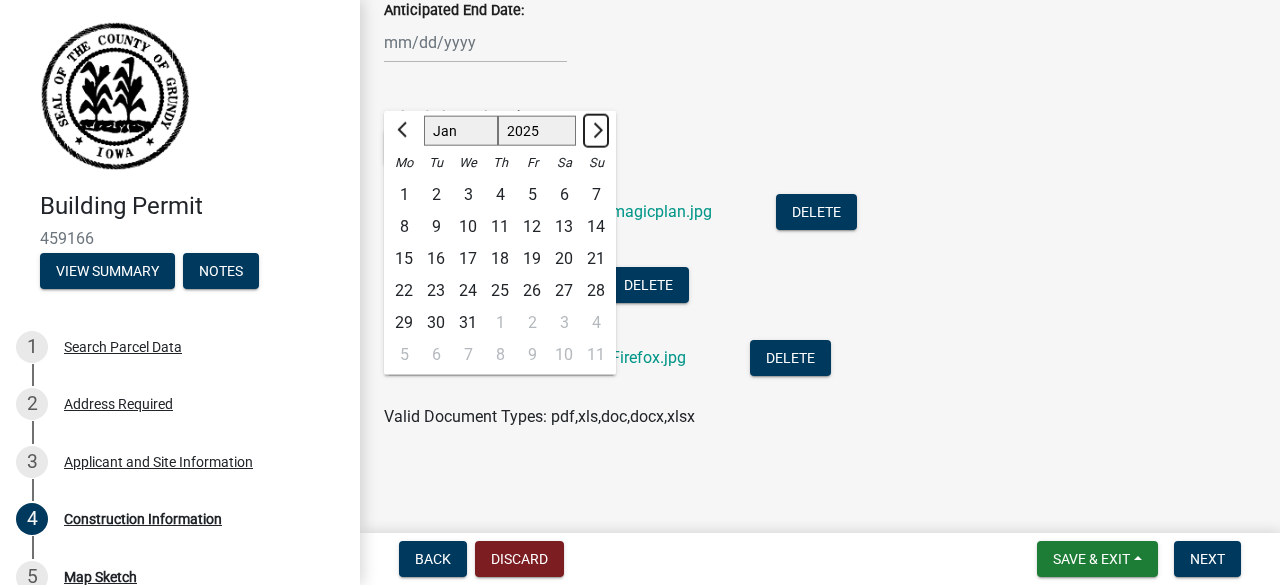 select on "2026" 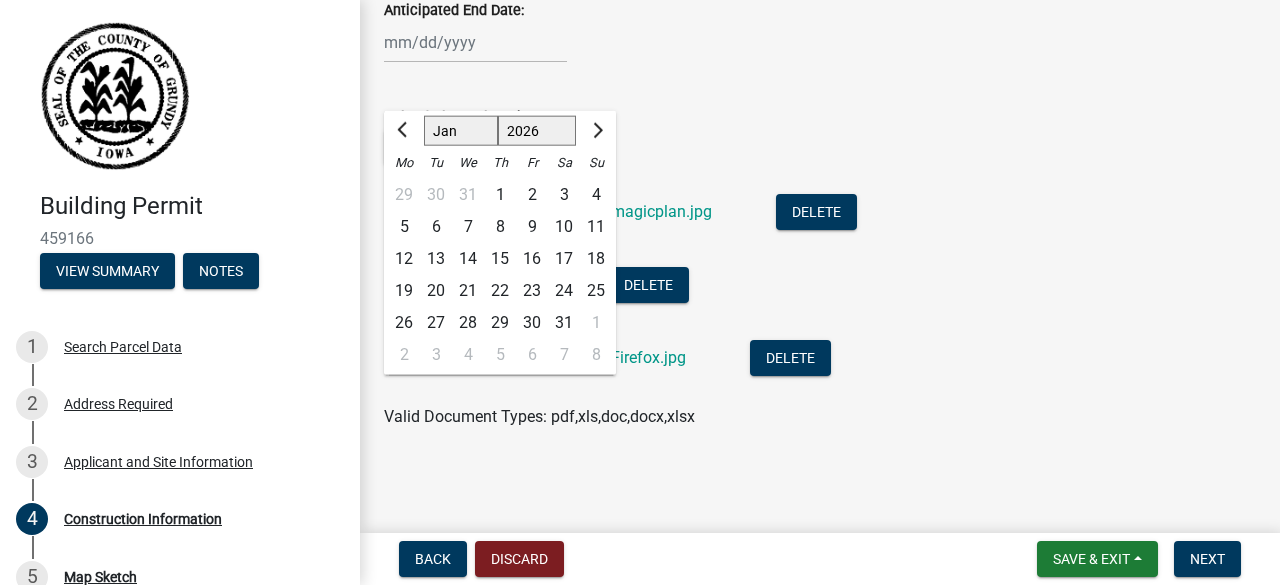 click on "1" 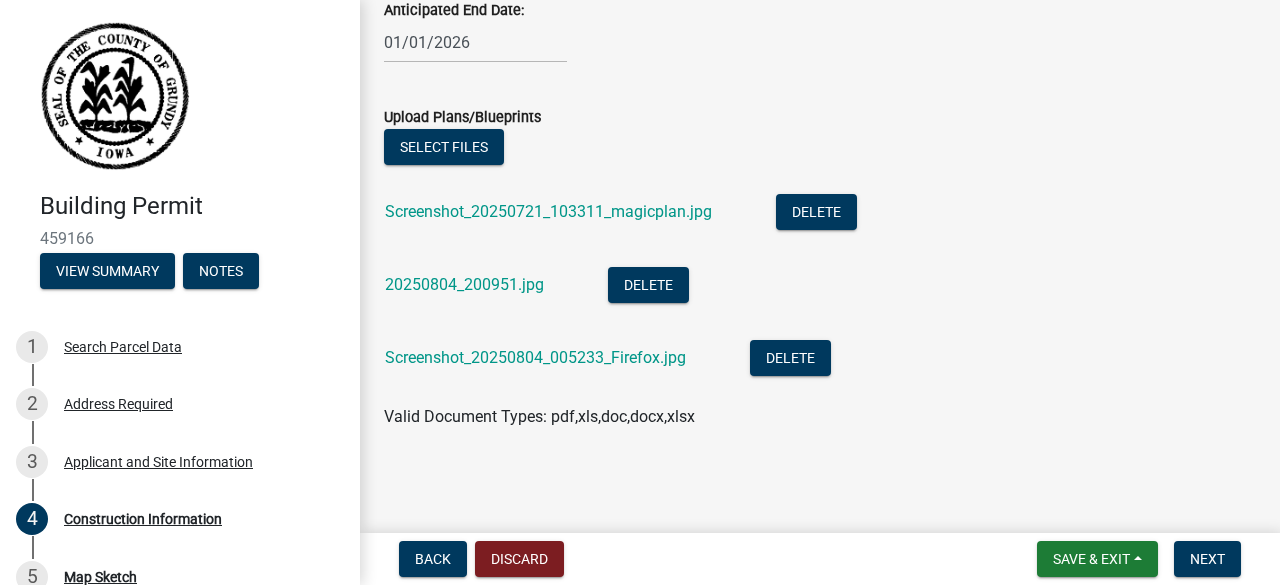 scroll, scrollTop: 2140, scrollLeft: 0, axis: vertical 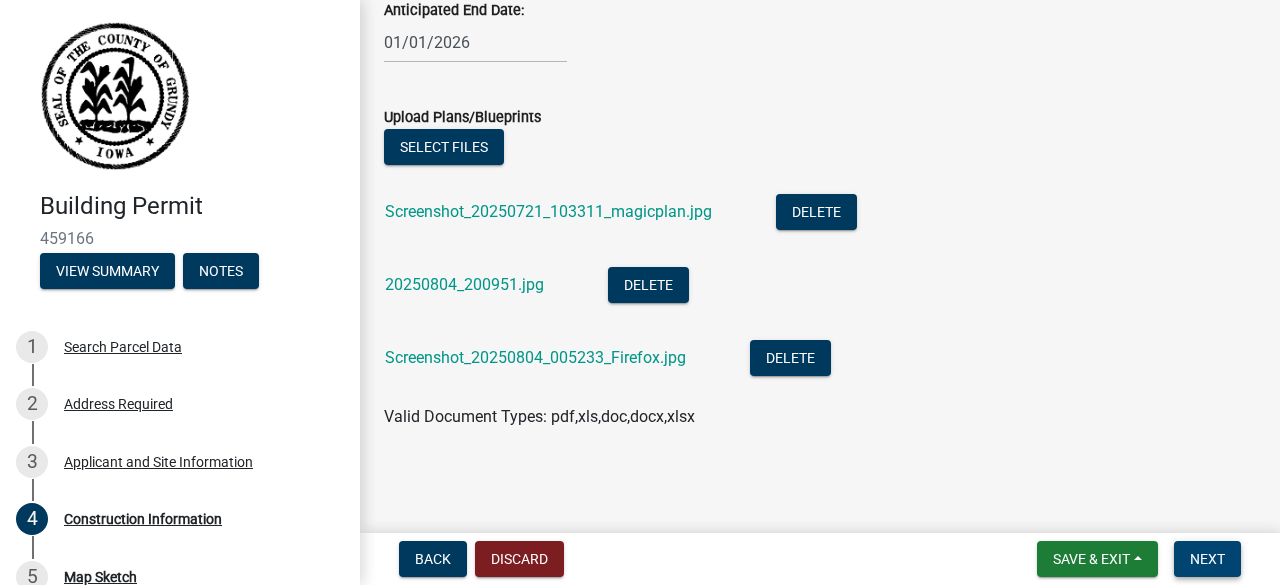 click on "Next" at bounding box center [1207, 559] 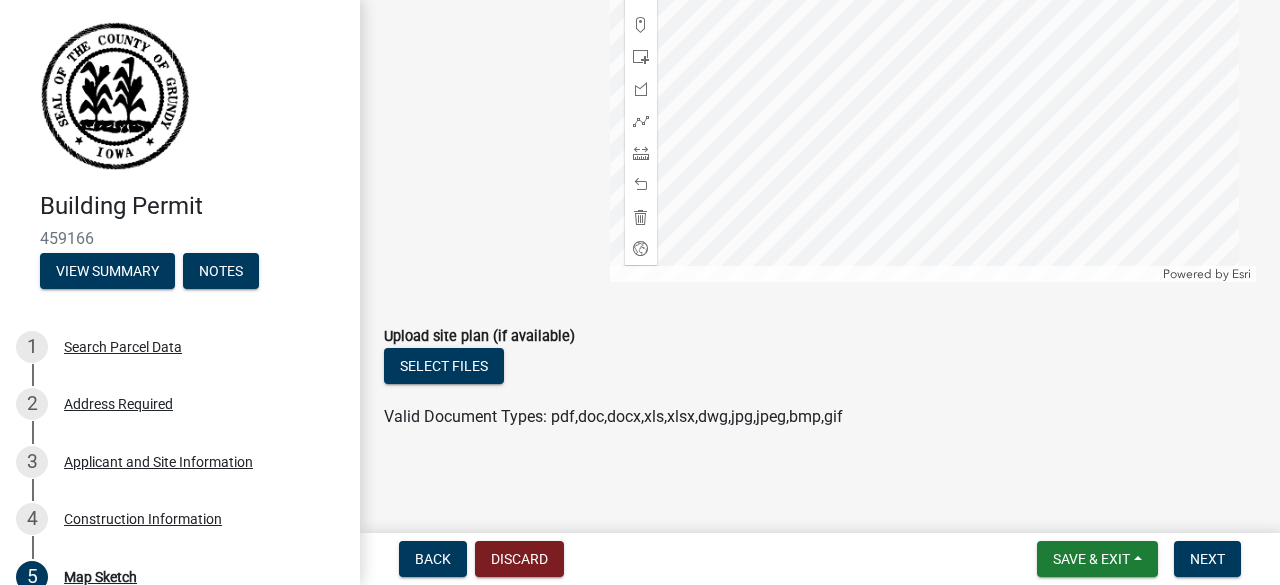 scroll, scrollTop: 669, scrollLeft: 0, axis: vertical 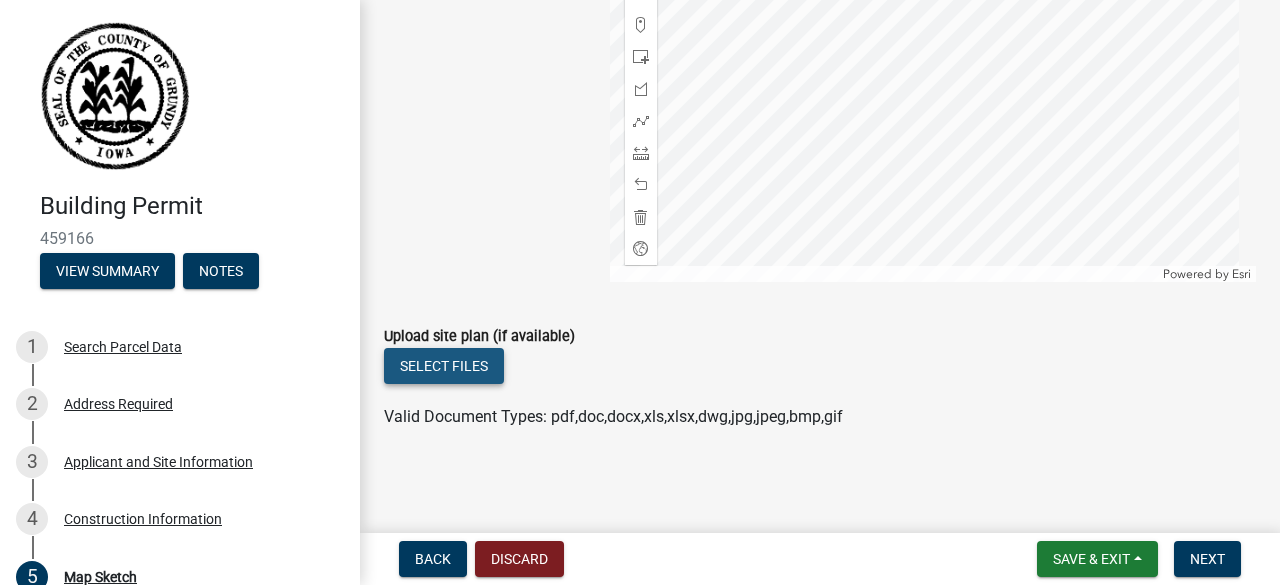 click on "Select files" 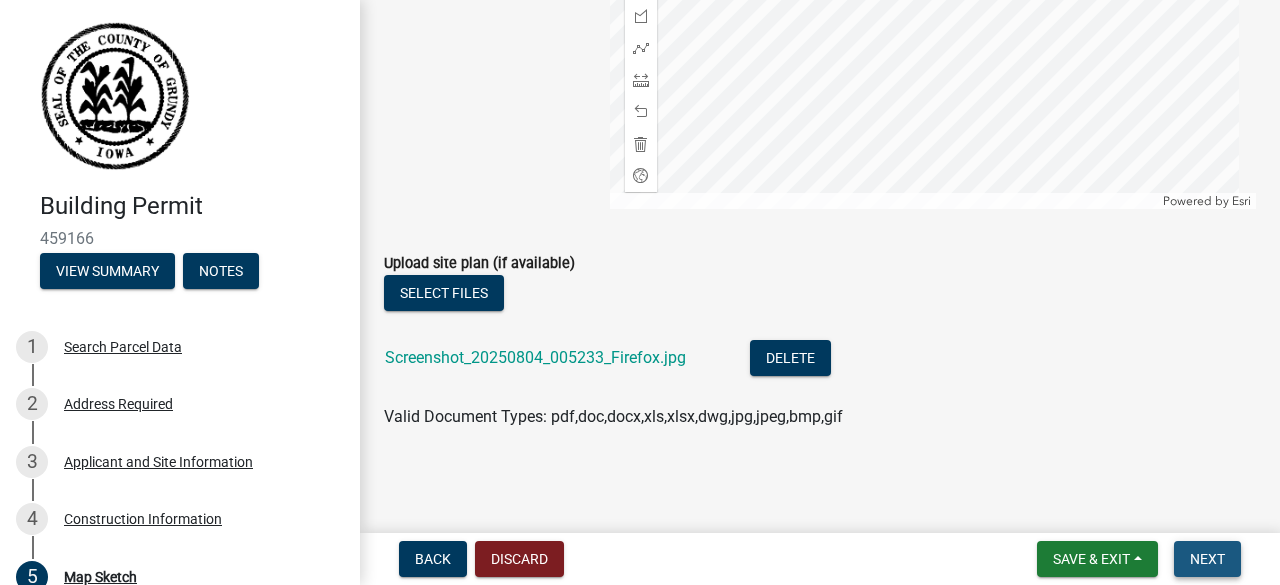 click on "Next" at bounding box center [1207, 559] 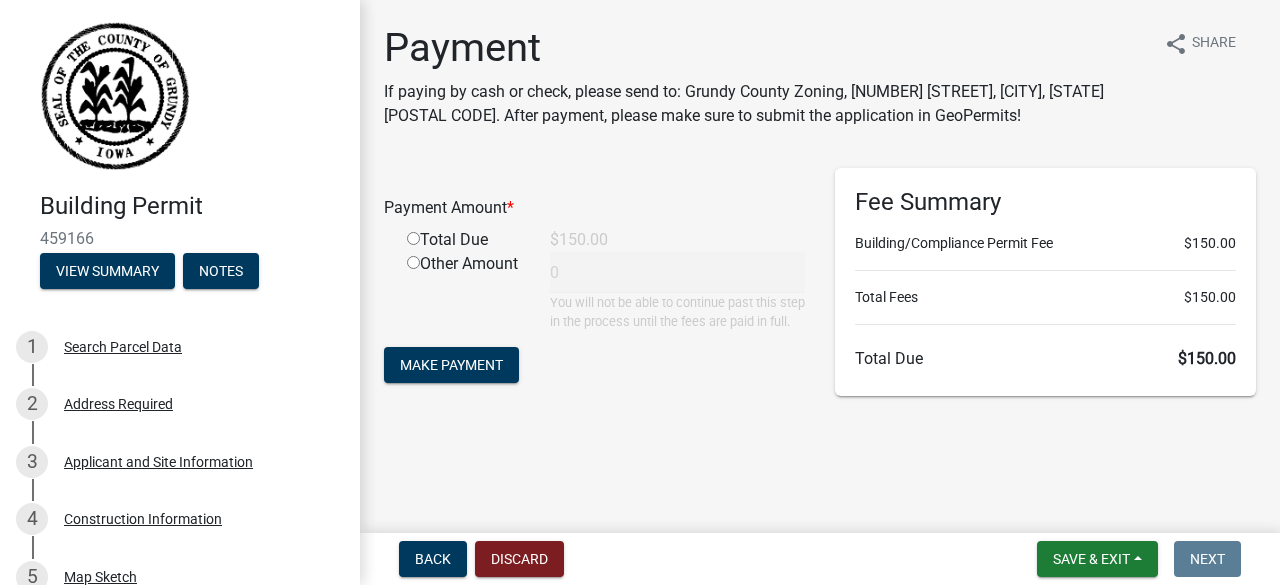 scroll, scrollTop: 168, scrollLeft: 0, axis: vertical 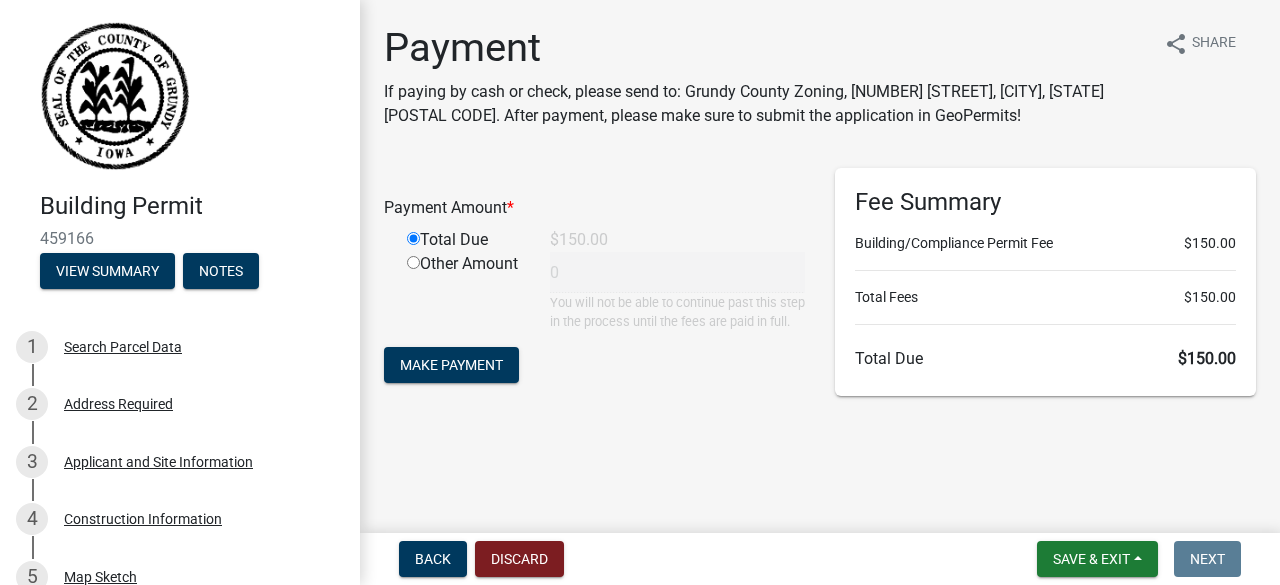 type on "150" 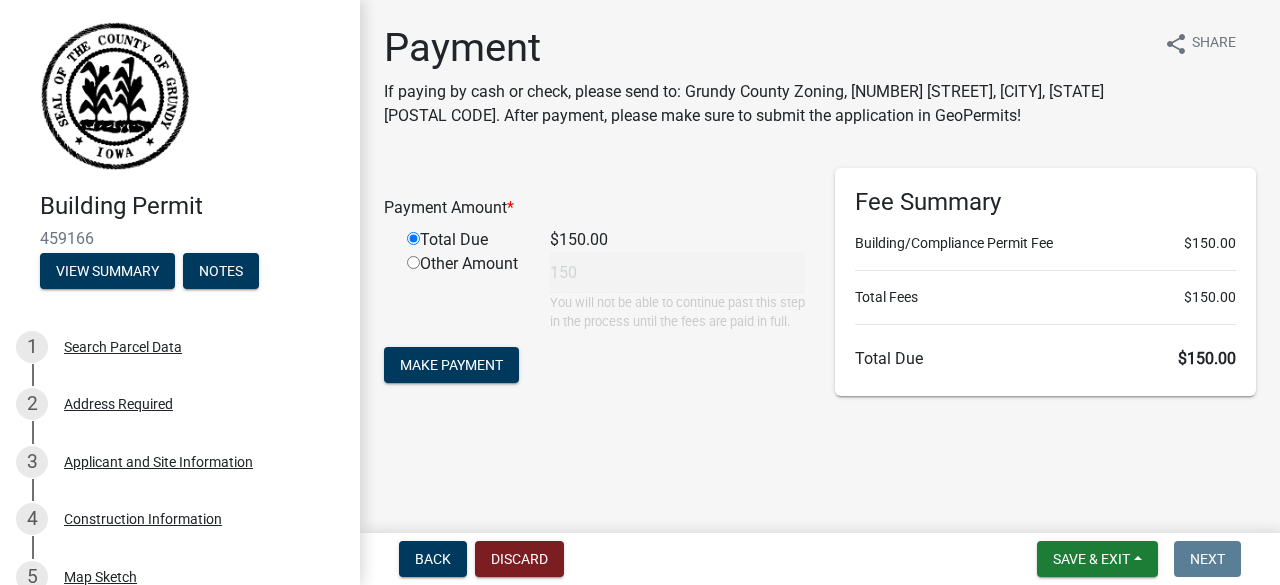 scroll, scrollTop: 300, scrollLeft: 0, axis: vertical 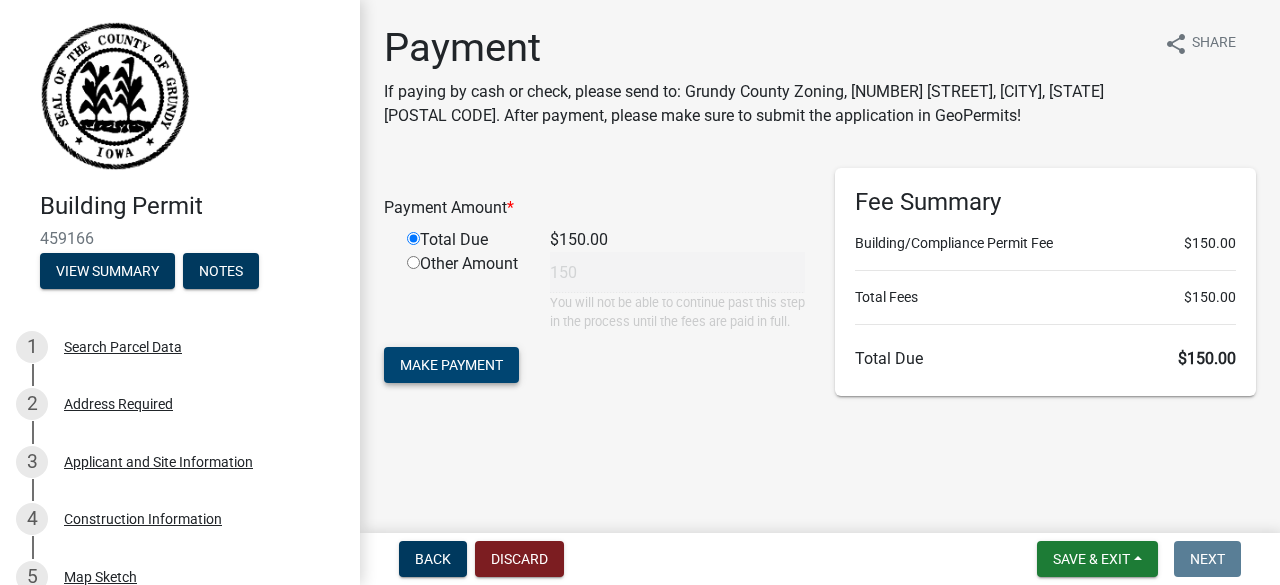click on "Make Payment" 